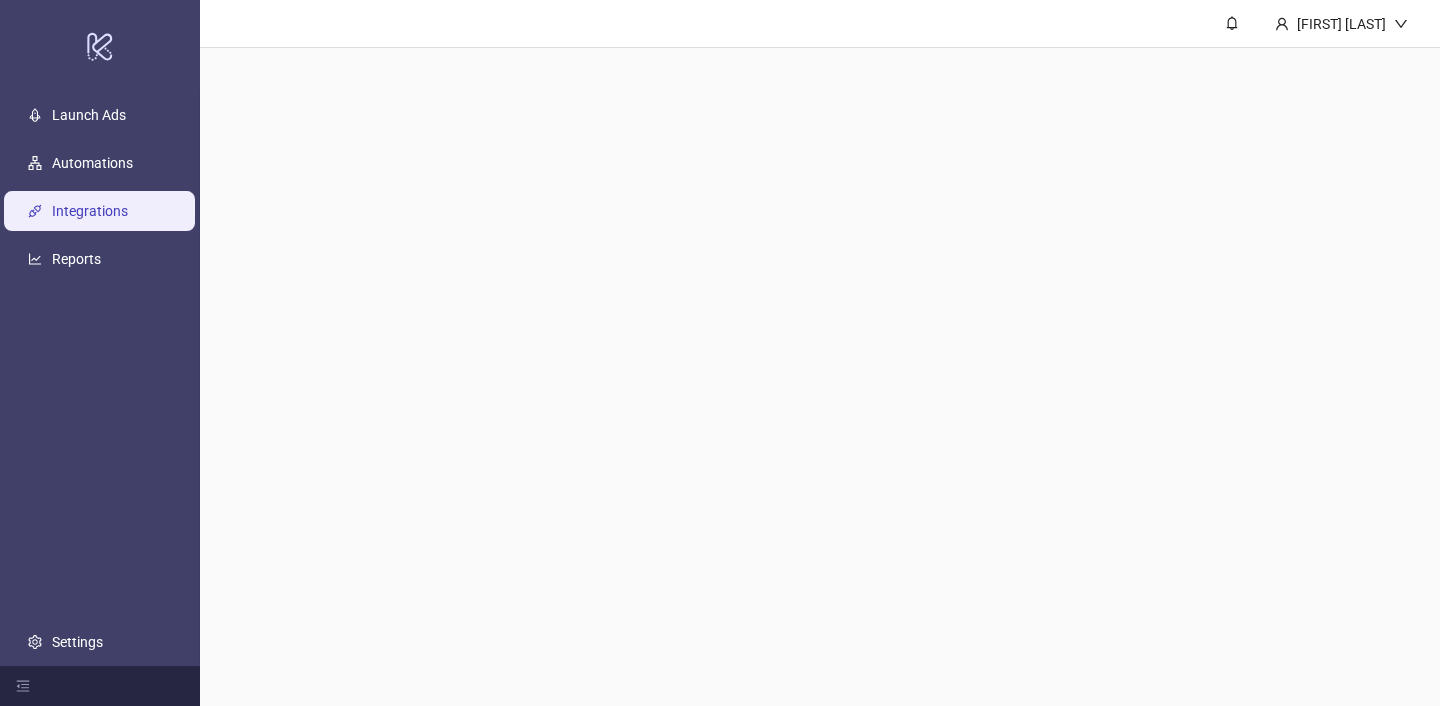 scroll, scrollTop: 0, scrollLeft: 0, axis: both 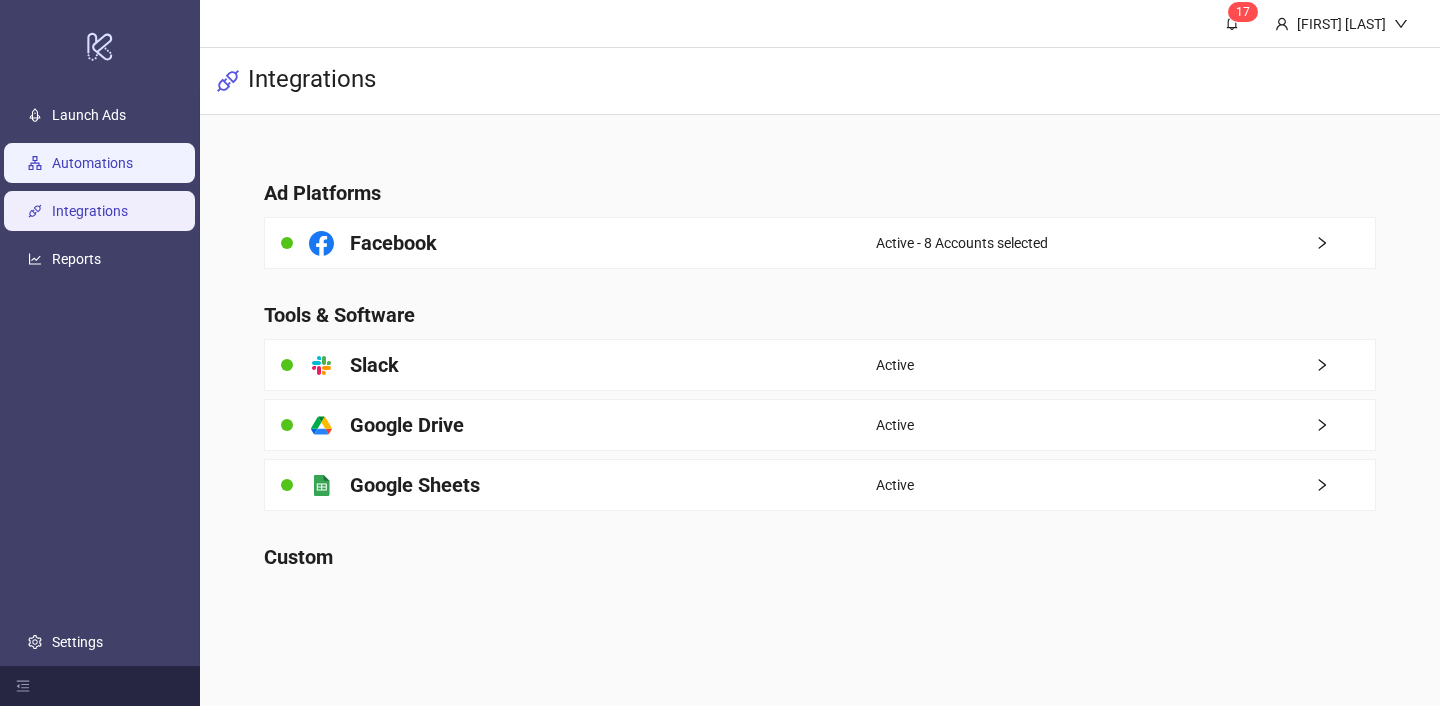 click on "Automations" at bounding box center (92, 163) 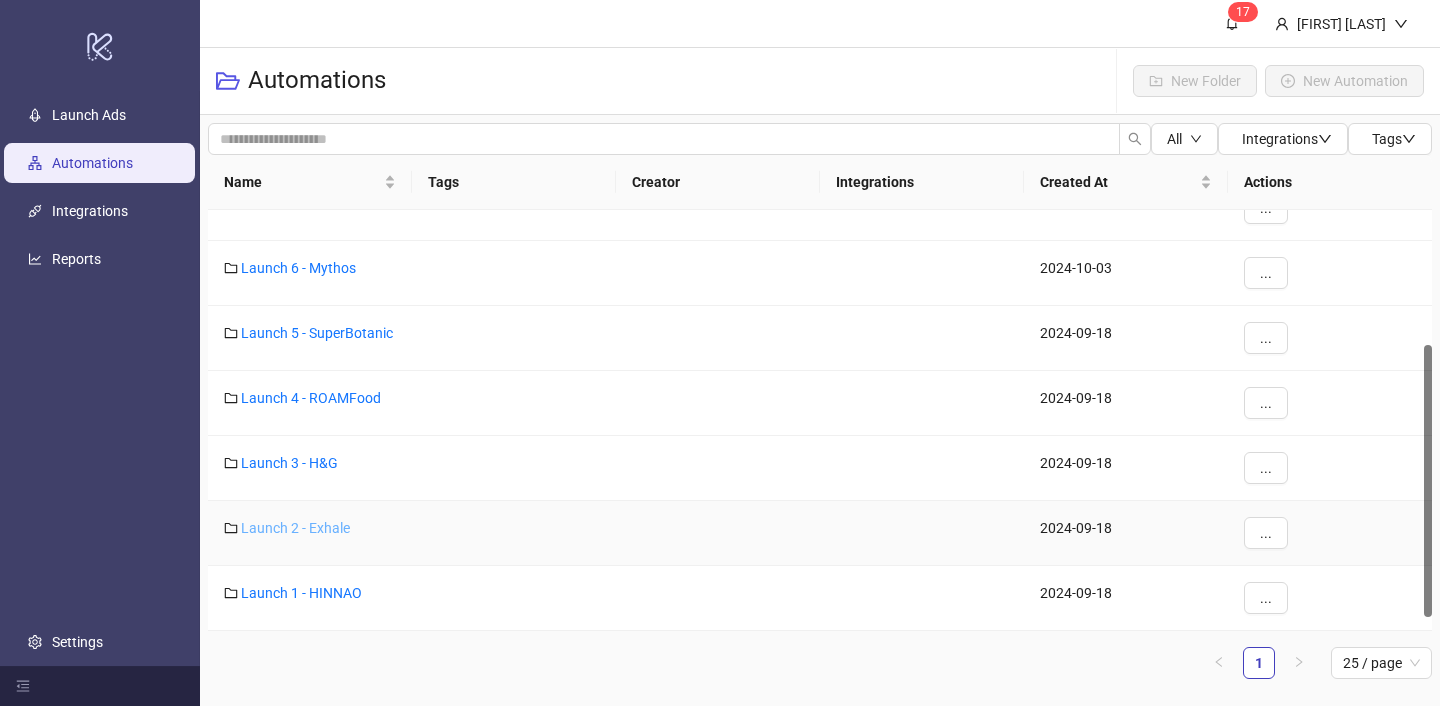 scroll, scrollTop: 0, scrollLeft: 0, axis: both 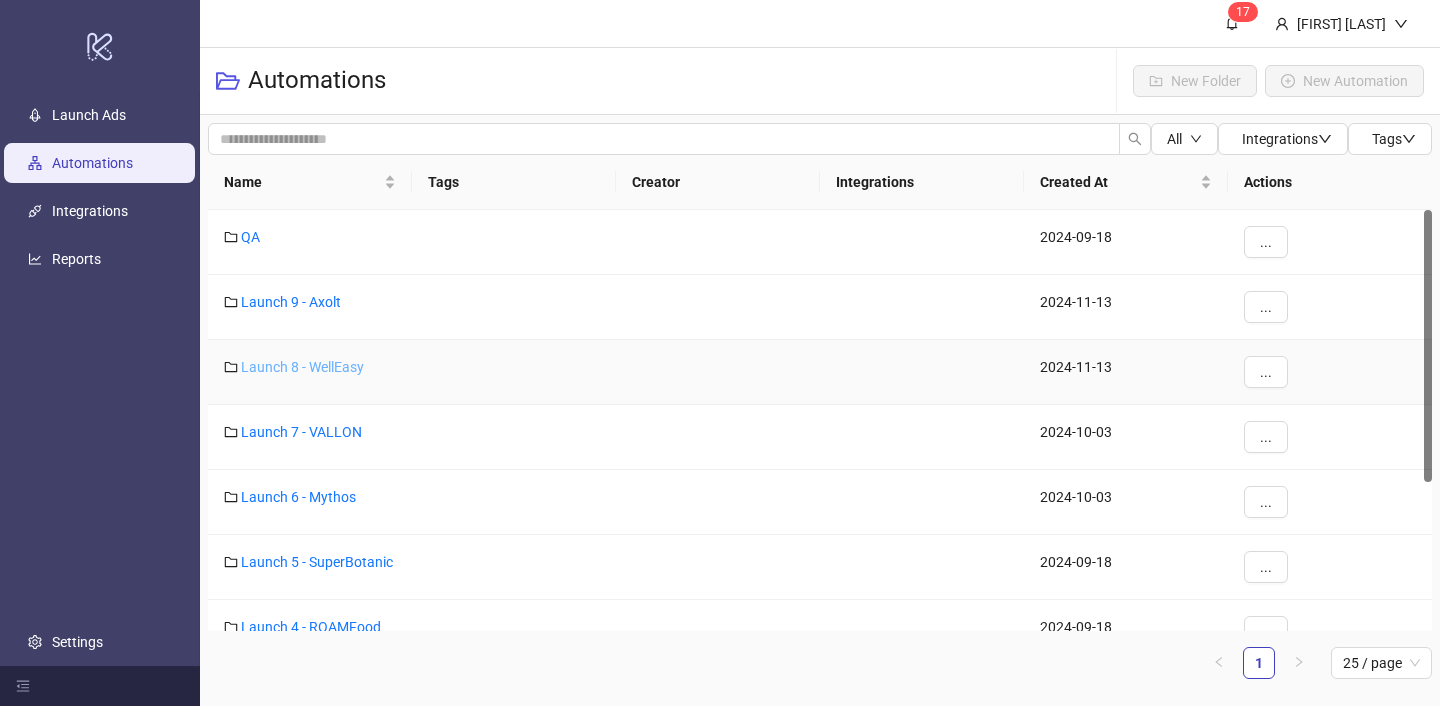 click on "Launch 8 - WellEasy" at bounding box center [302, 367] 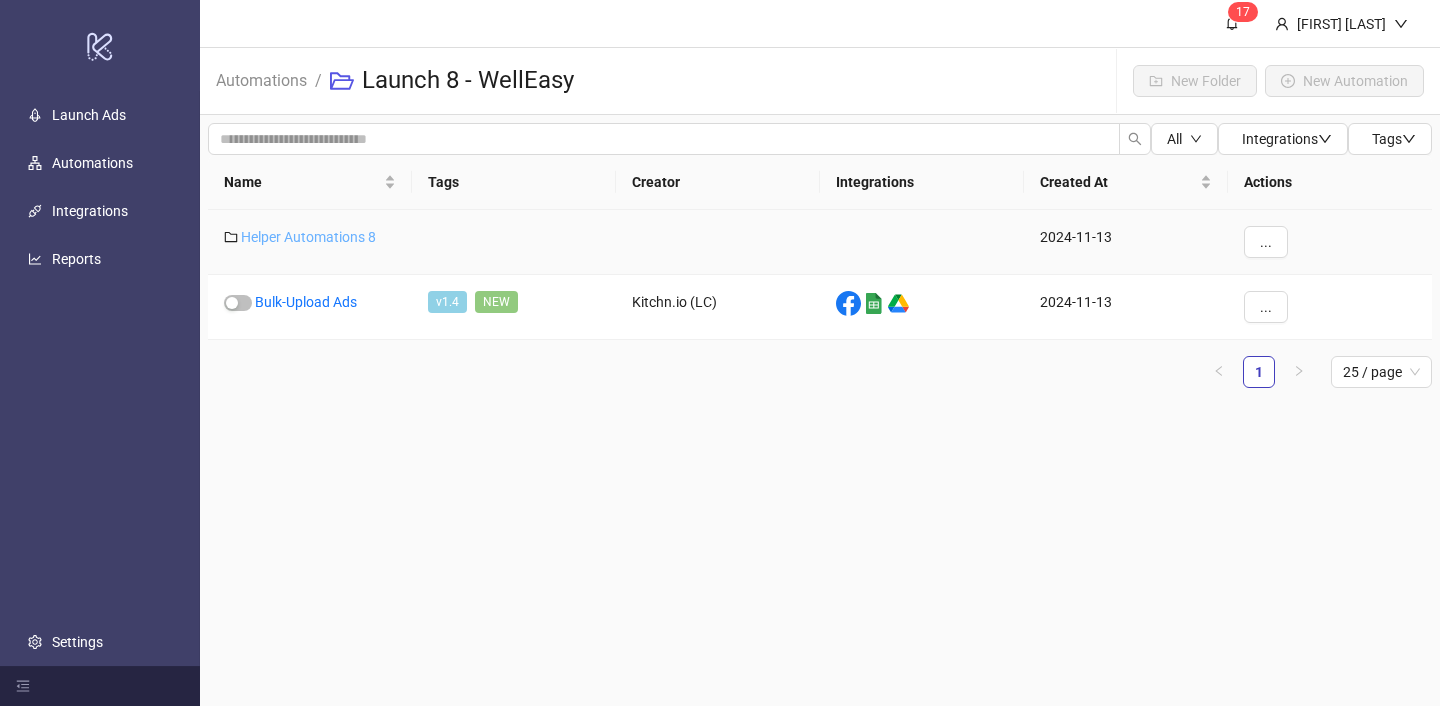 click on "Helper Automations 8" at bounding box center (308, 237) 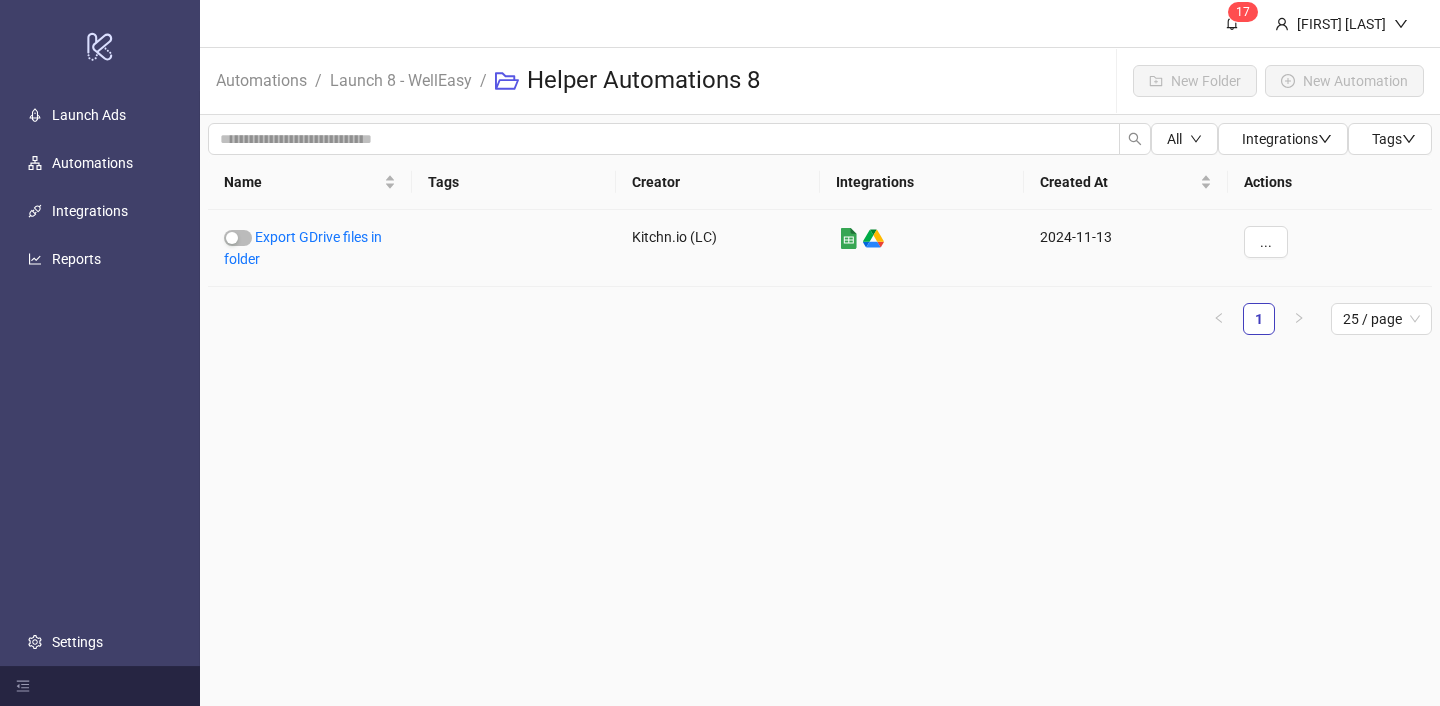 click on "Export GDrive files in folder" at bounding box center [303, 248] 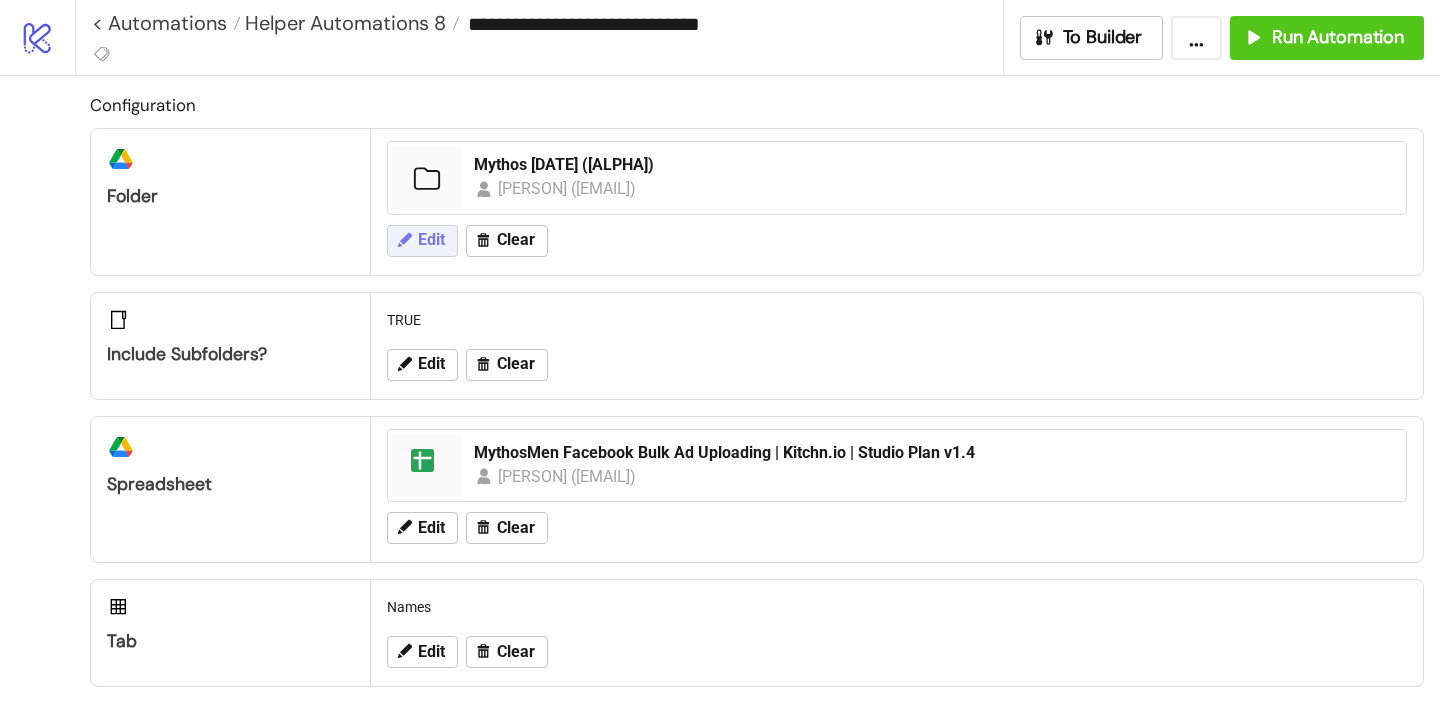 click on "Edit" at bounding box center (431, 240) 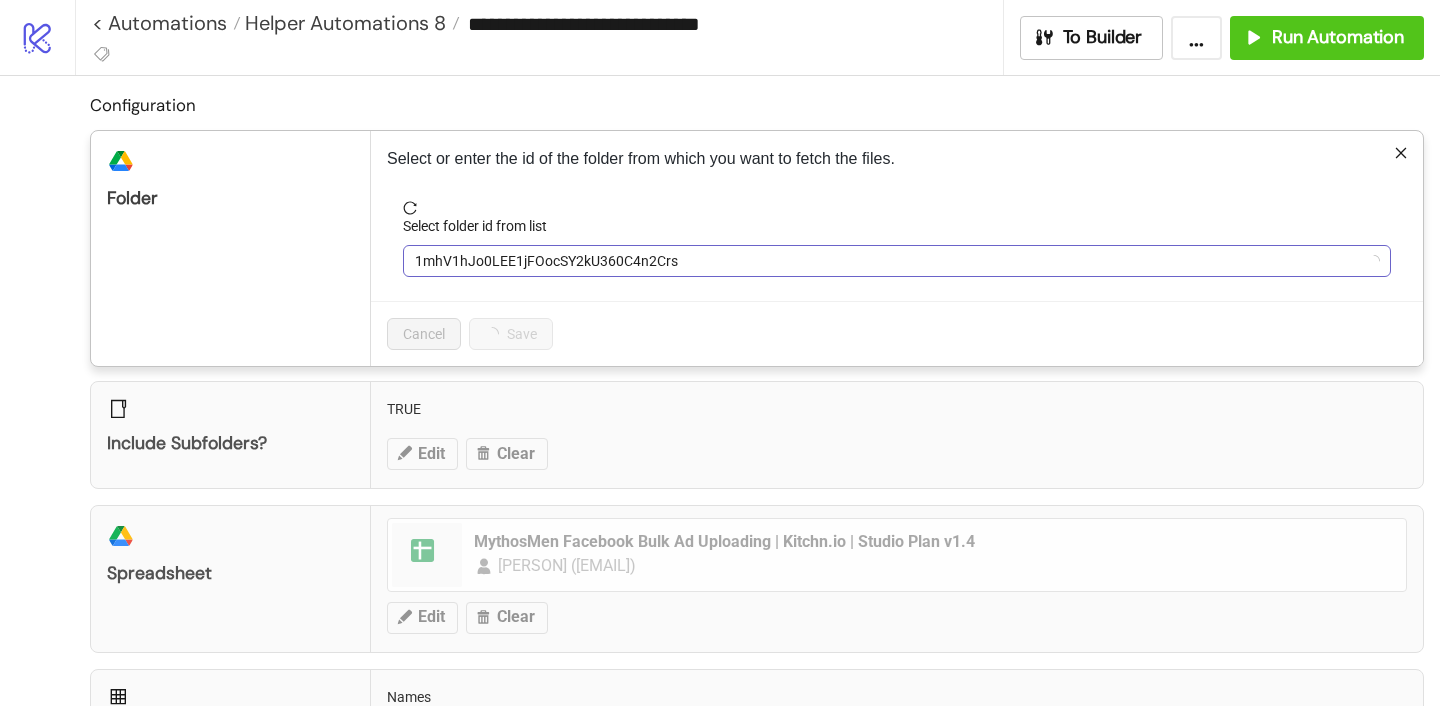 click on "1mhV1hJo0LEE1jFOocSY2kU360C4n2Crs" at bounding box center (897, 261) 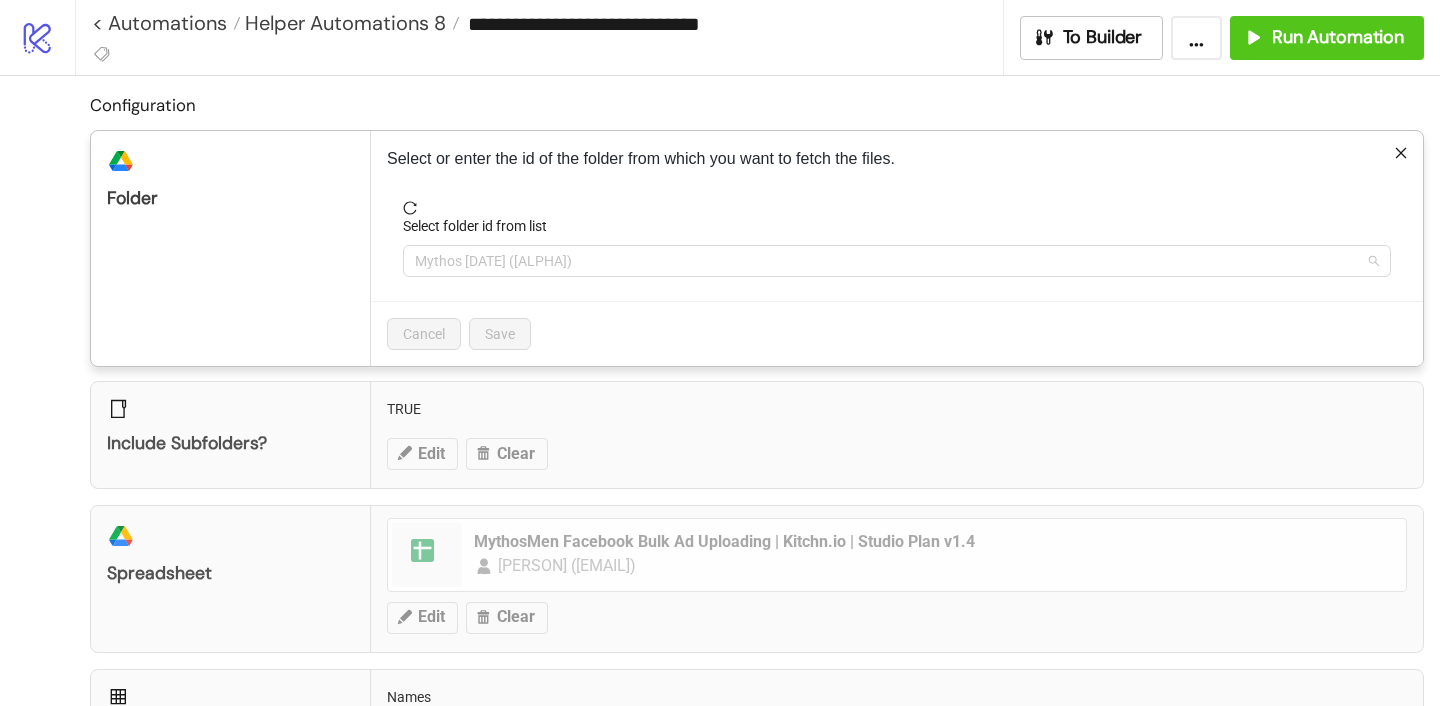 click on "Mythos [DATE] ([ALPHA])" at bounding box center [897, 261] 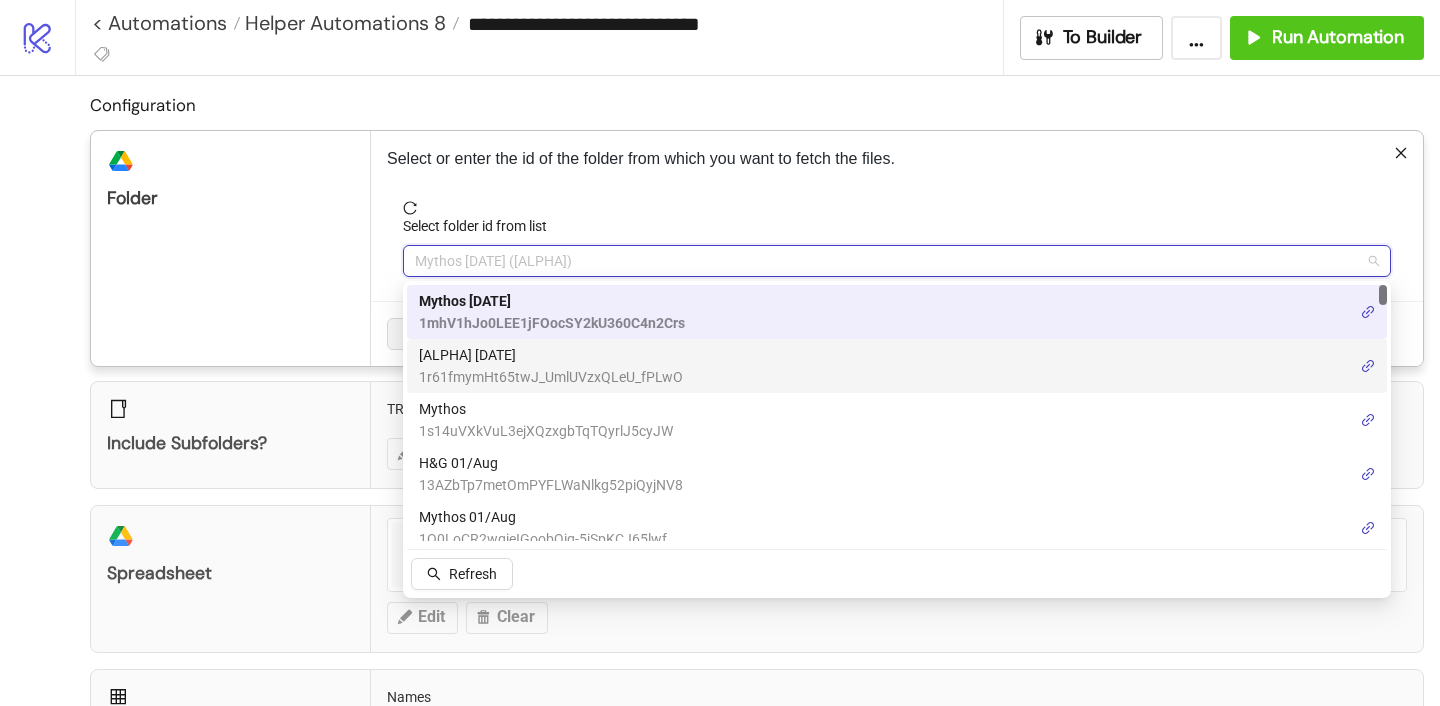 click on "[ALPHA] [DATE]" at bounding box center [551, 355] 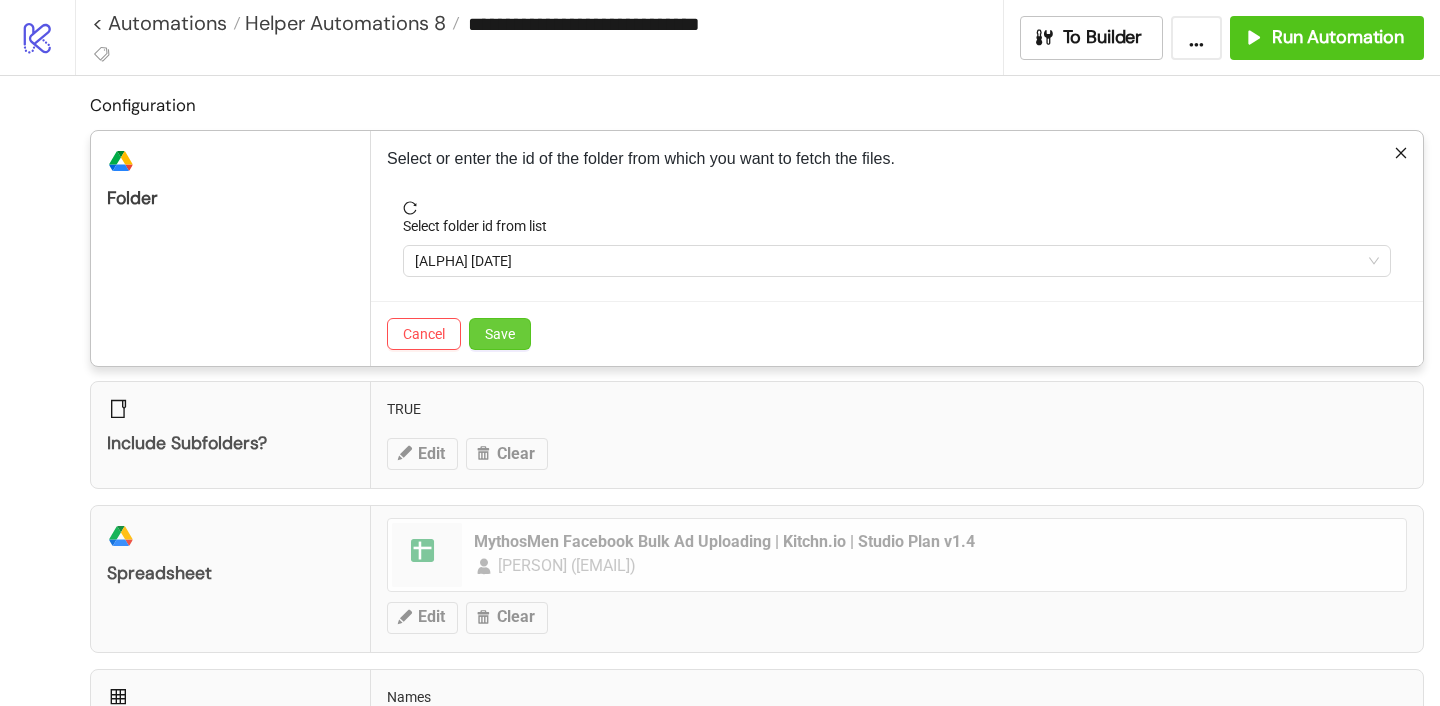 click on "Save" at bounding box center [500, 334] 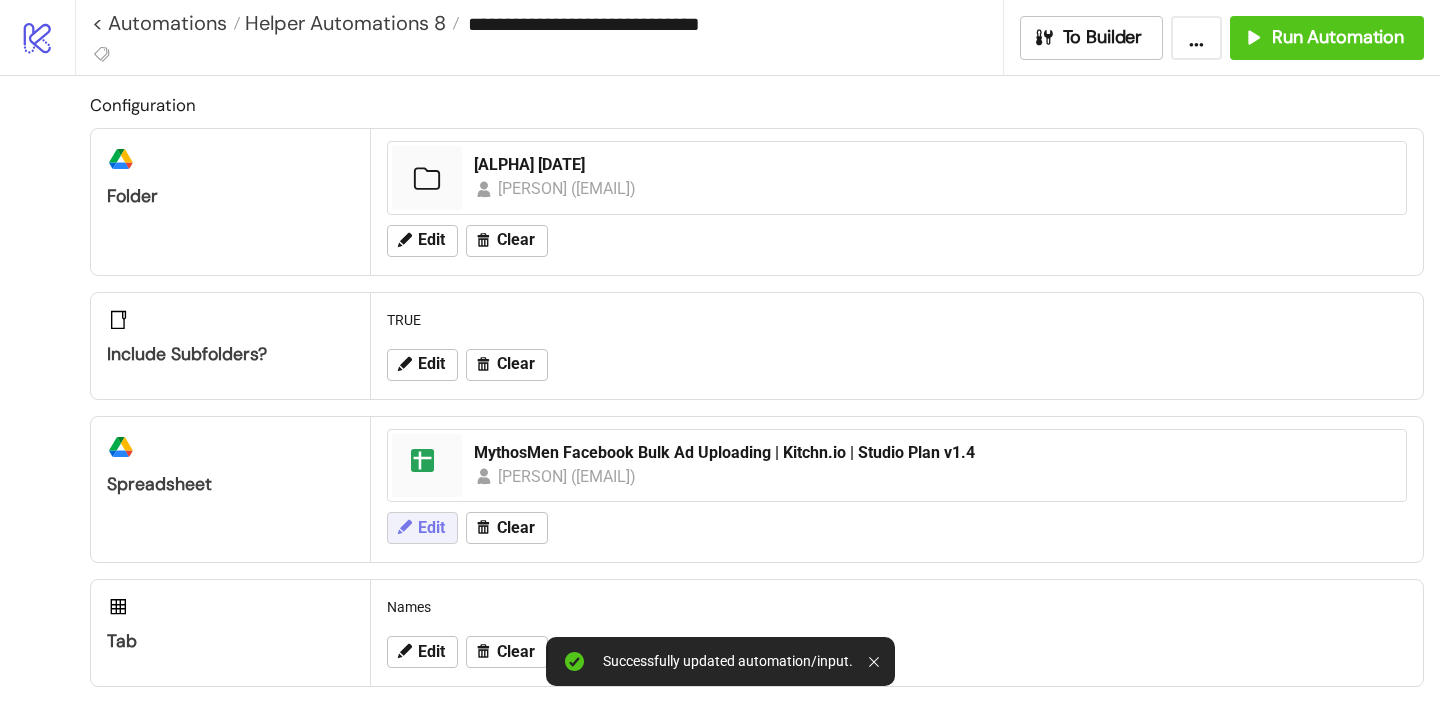 click on "Edit" at bounding box center (431, 528) 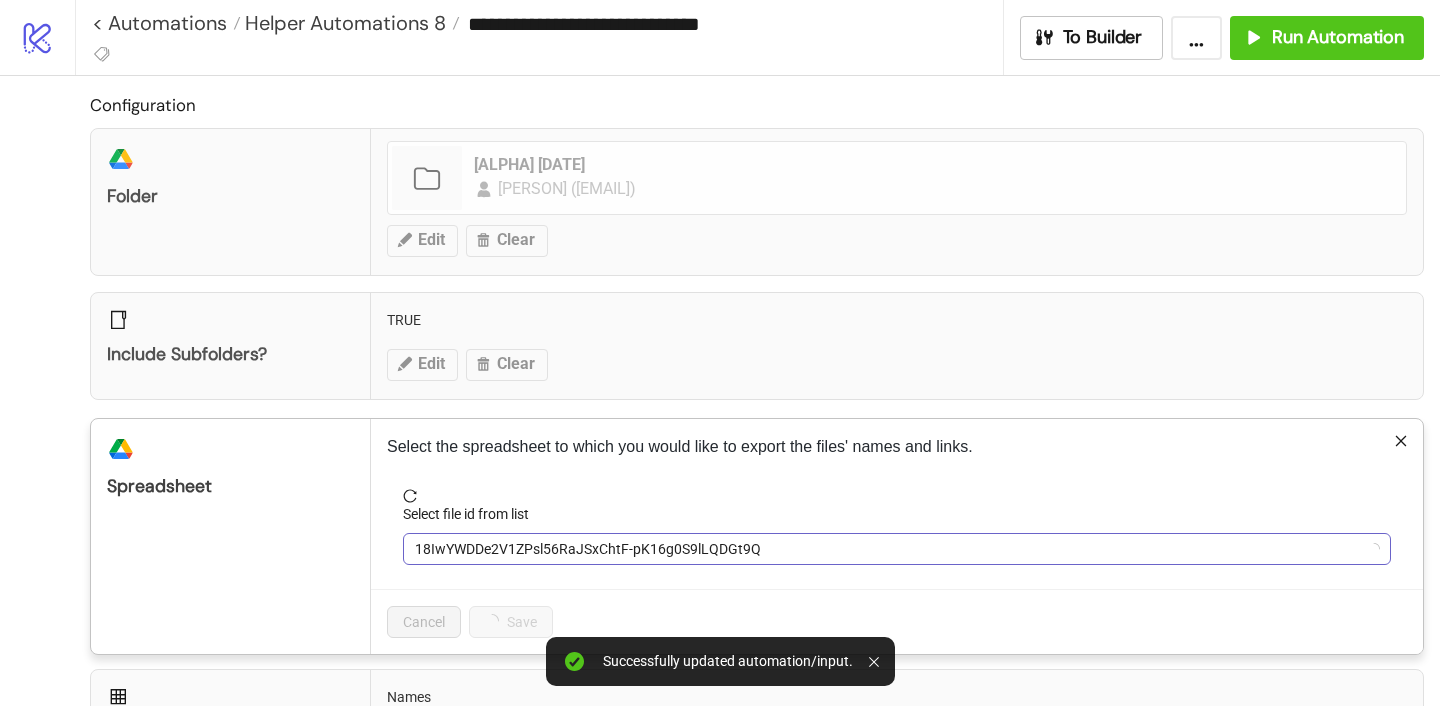 click on "18IwYWDDe2V1ZPsl56RaJSxChtF-pK16g0S9lLQDGt9Q" at bounding box center [897, 549] 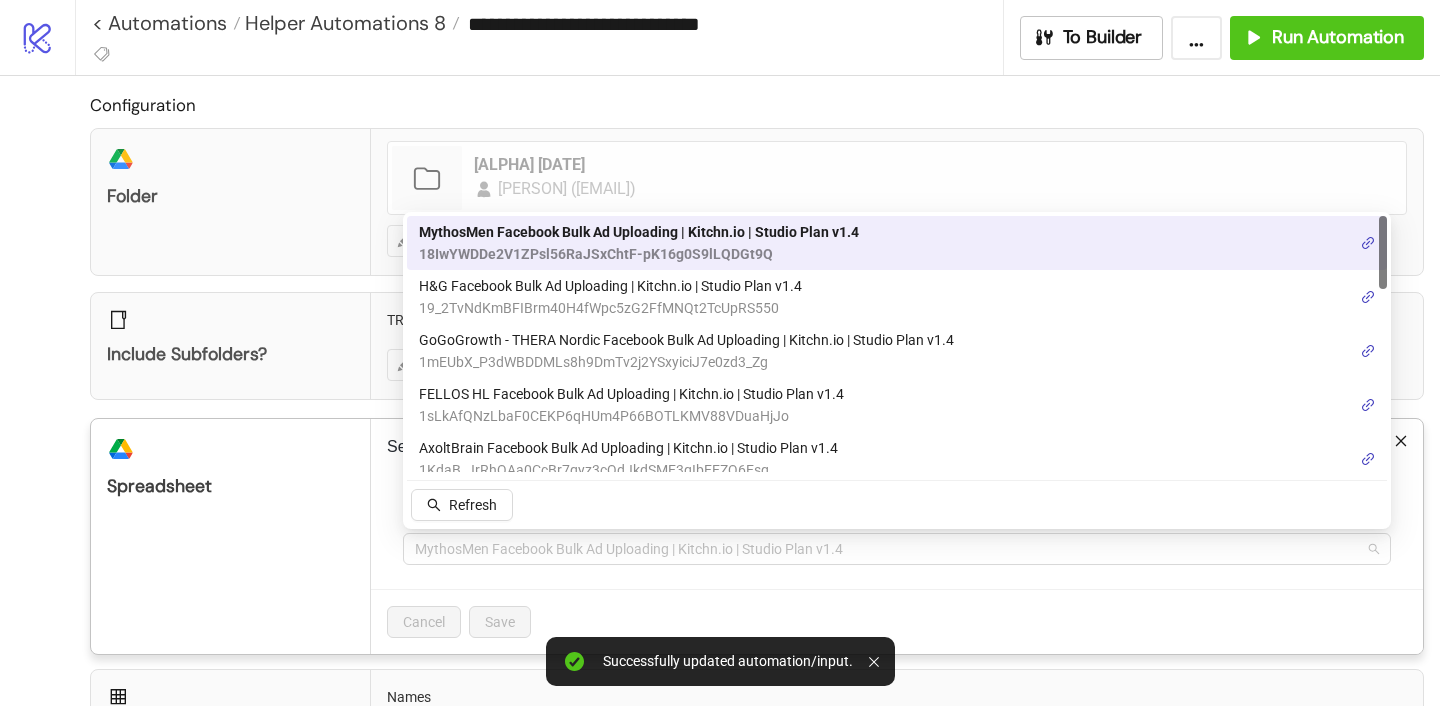click on "MythosMen Facebook Bulk Ad Uploading | Kitchn.io | Studio Plan v1.4" at bounding box center [897, 549] 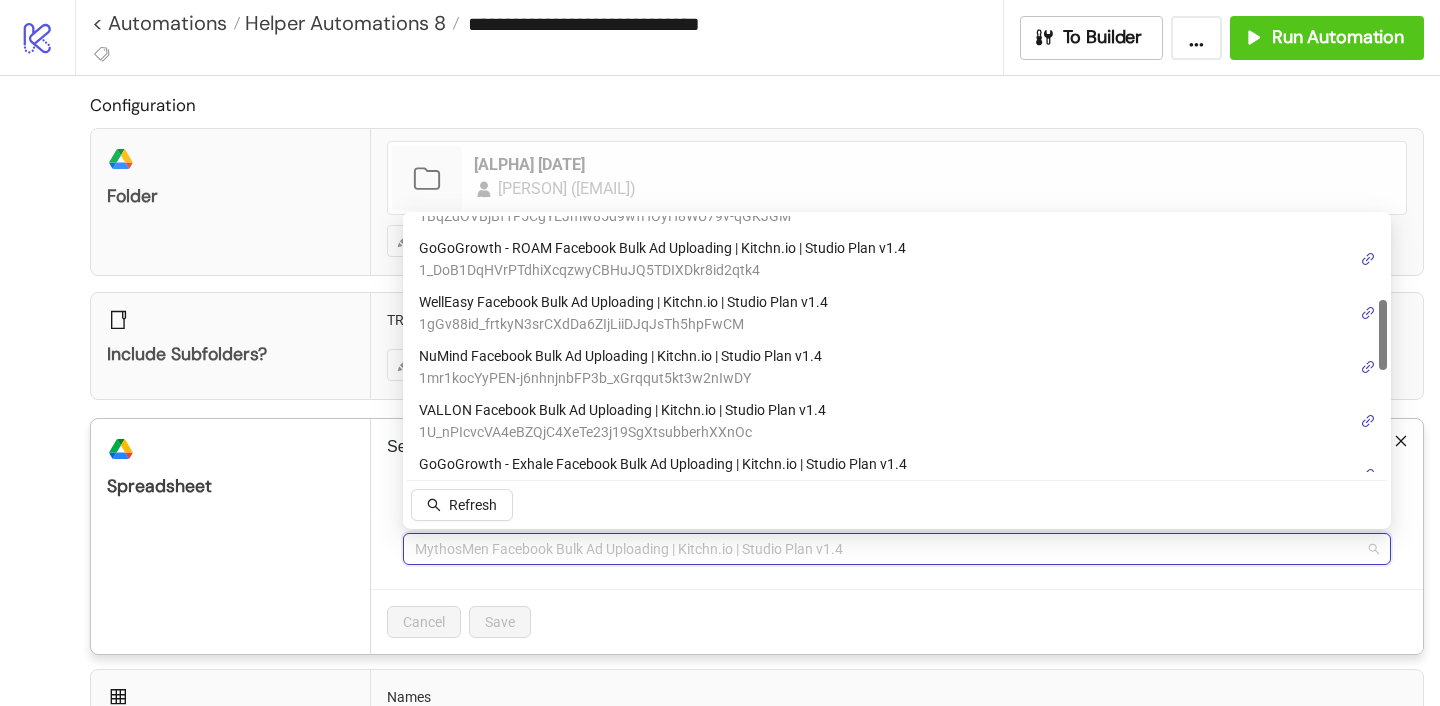 scroll, scrollTop: 320, scrollLeft: 0, axis: vertical 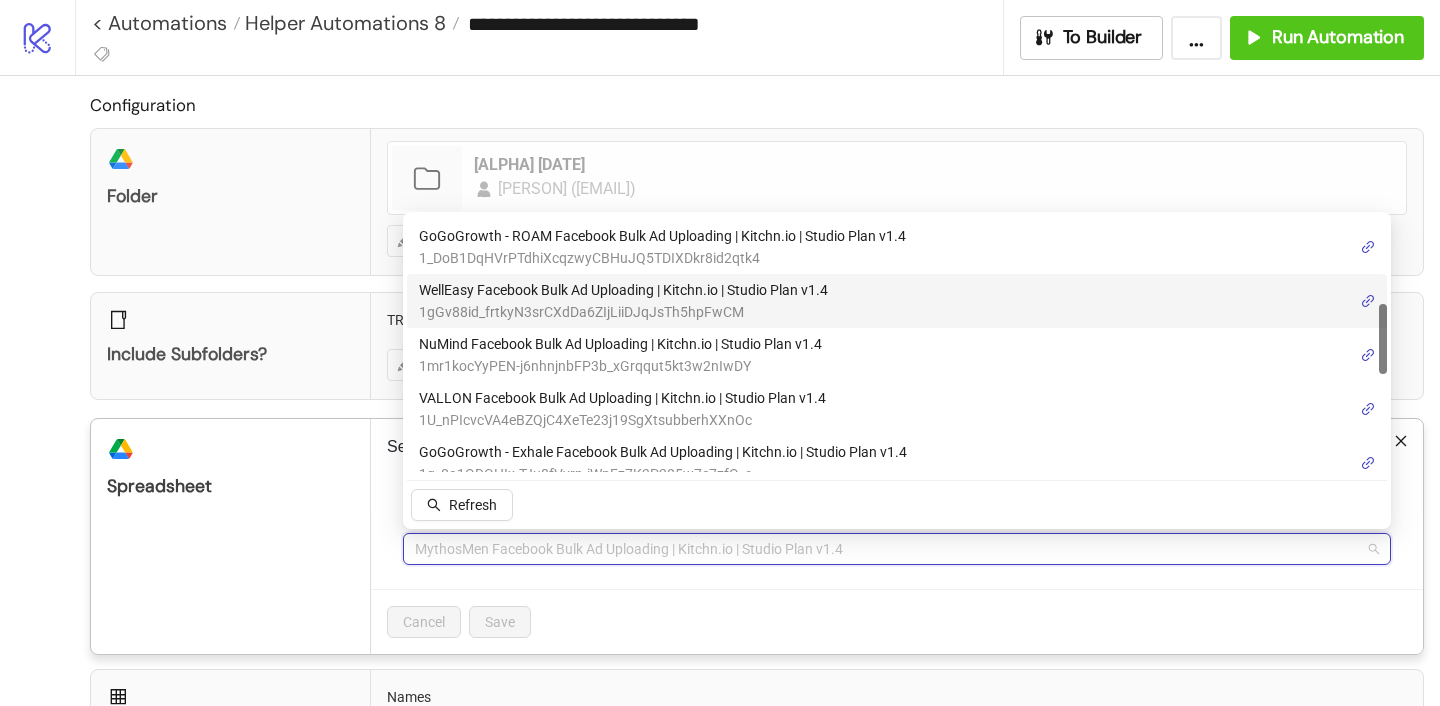 click on "1gGv88id_frtkyN3srCXdDa6ZIjLiiDJqJsTh5hpFwCM" at bounding box center (623, 312) 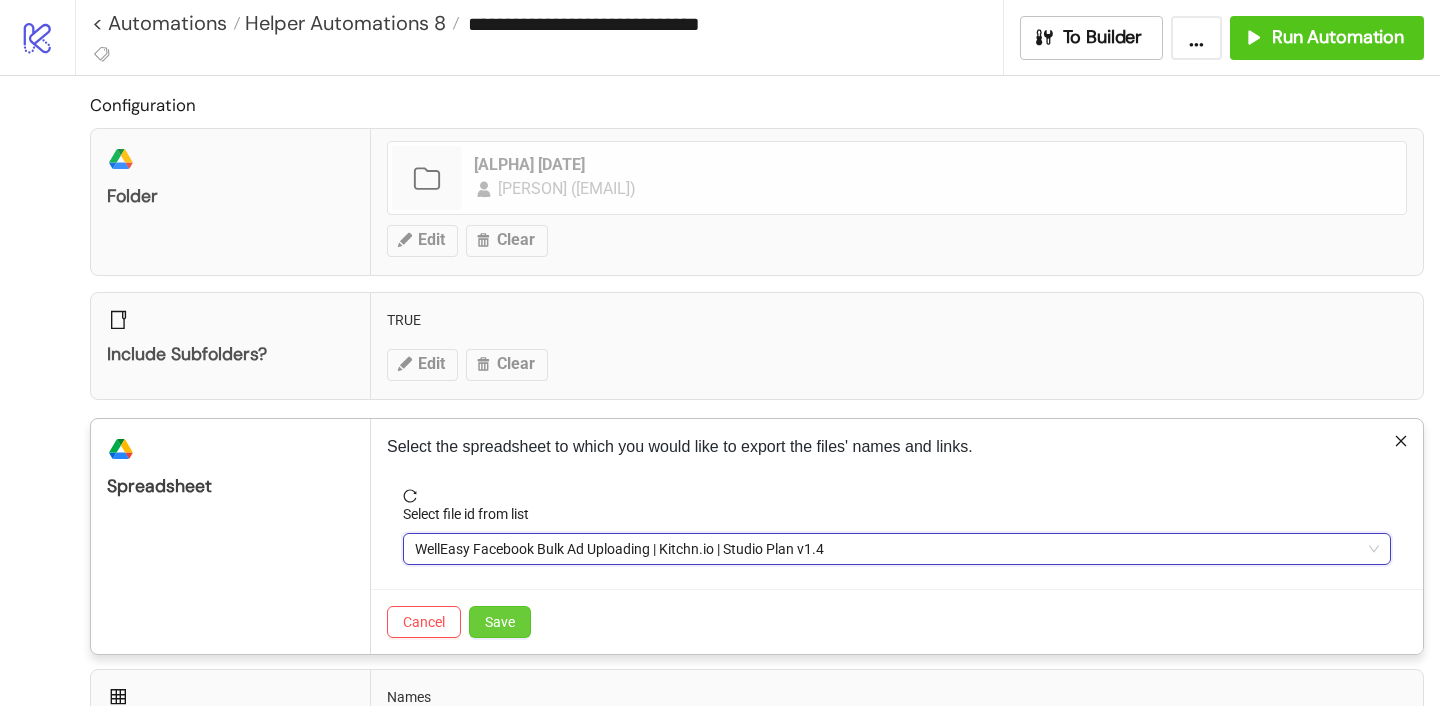 click on "Save" at bounding box center (500, 622) 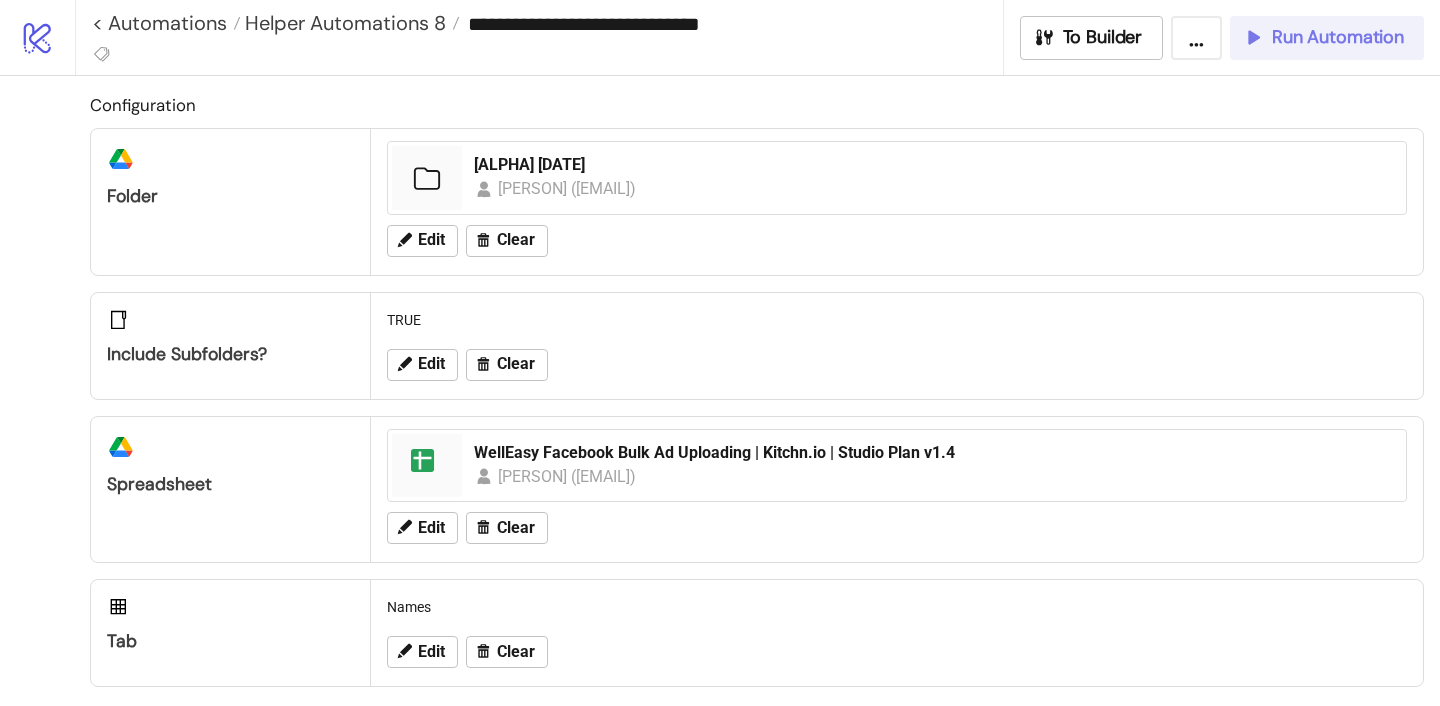 click on "Run Automation" at bounding box center [1327, 38] 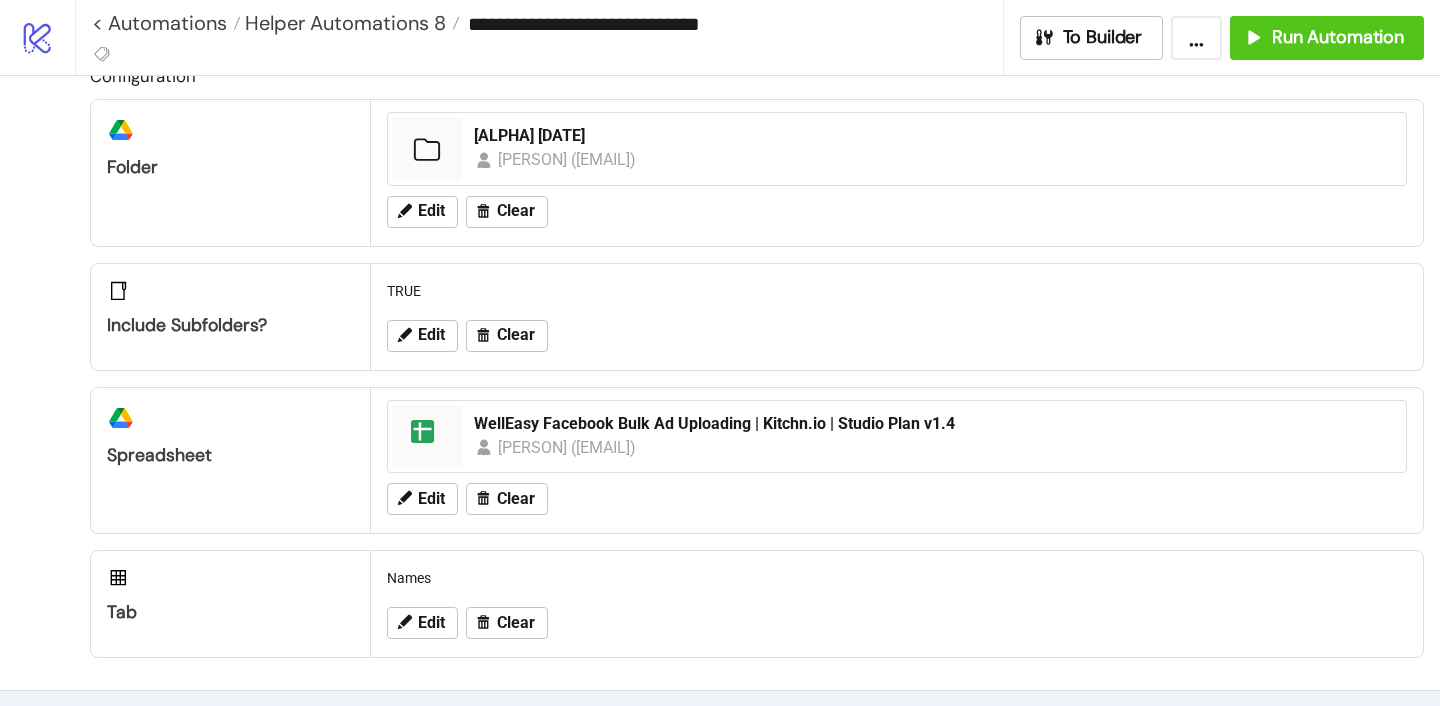 scroll, scrollTop: 159, scrollLeft: 0, axis: vertical 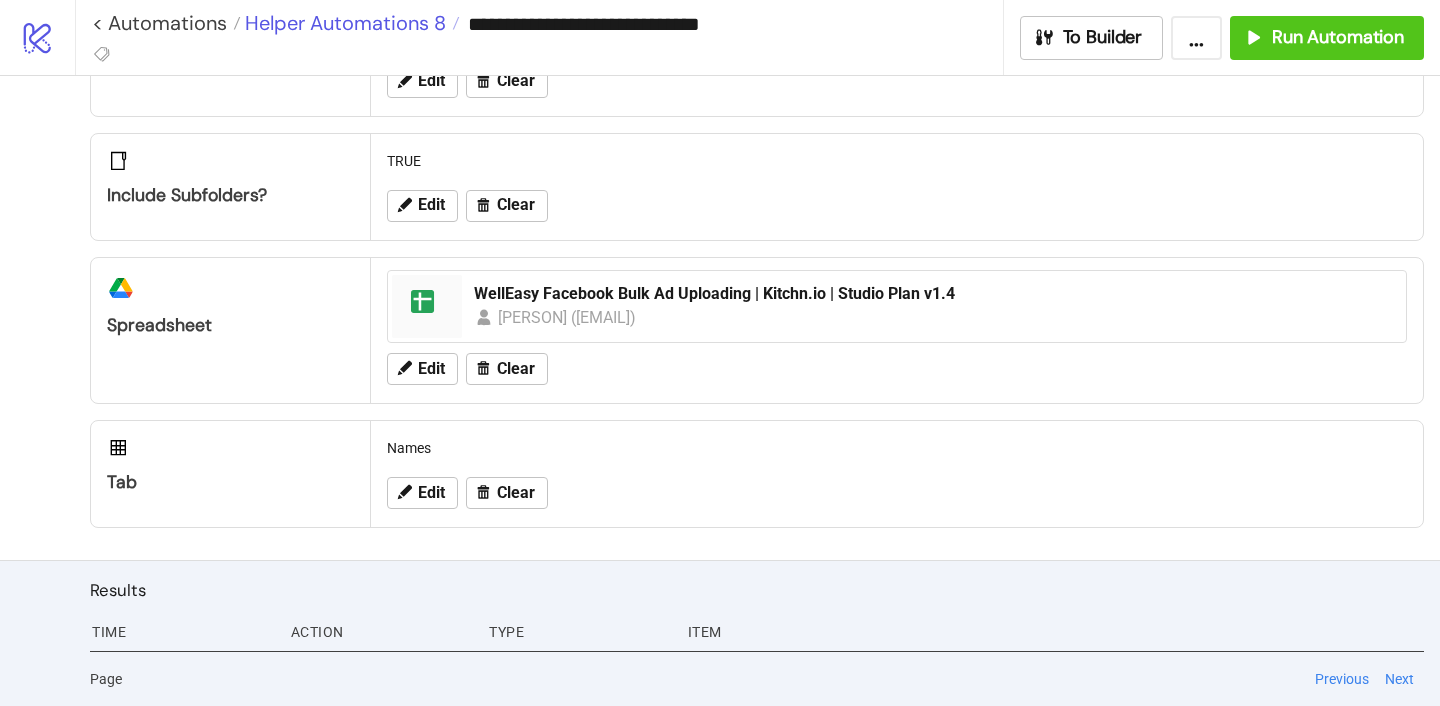 click on "Helper Automations 8" at bounding box center (343, 23) 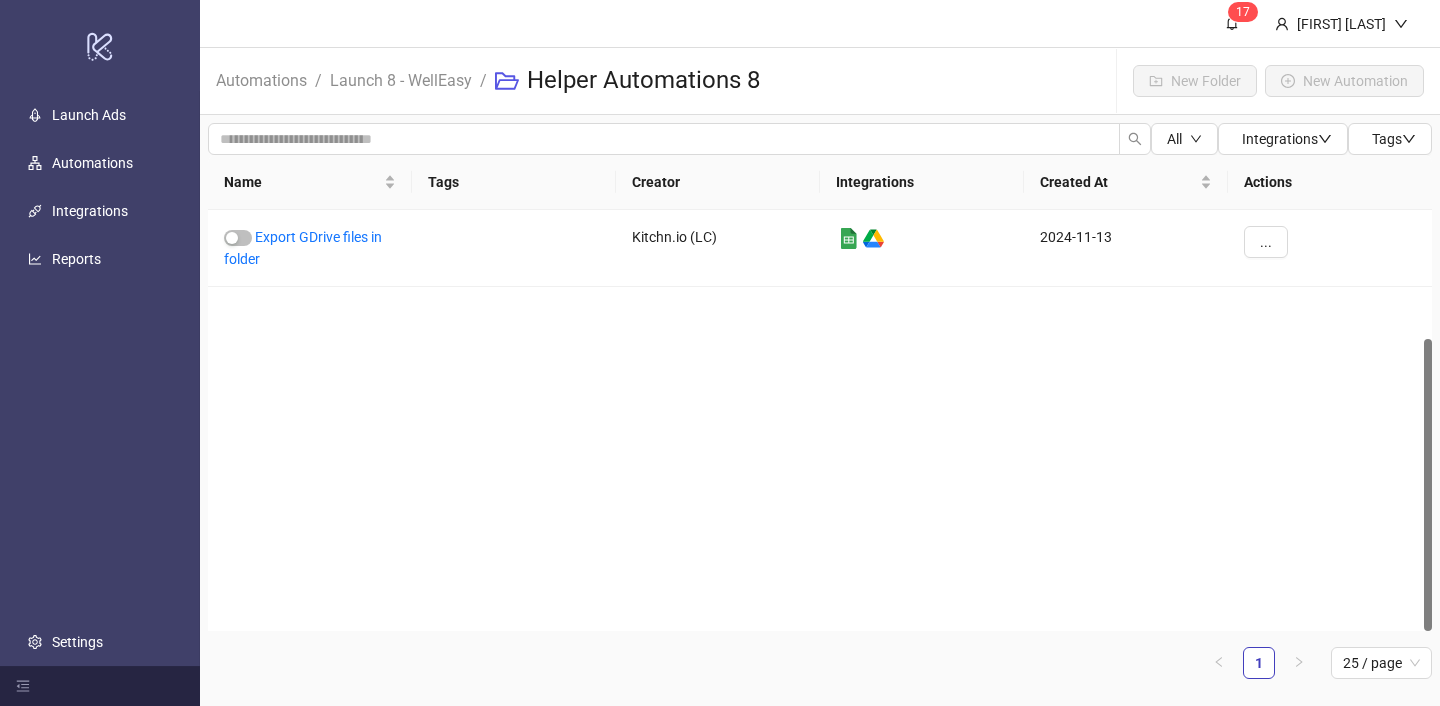 scroll, scrollTop: 0, scrollLeft: 0, axis: both 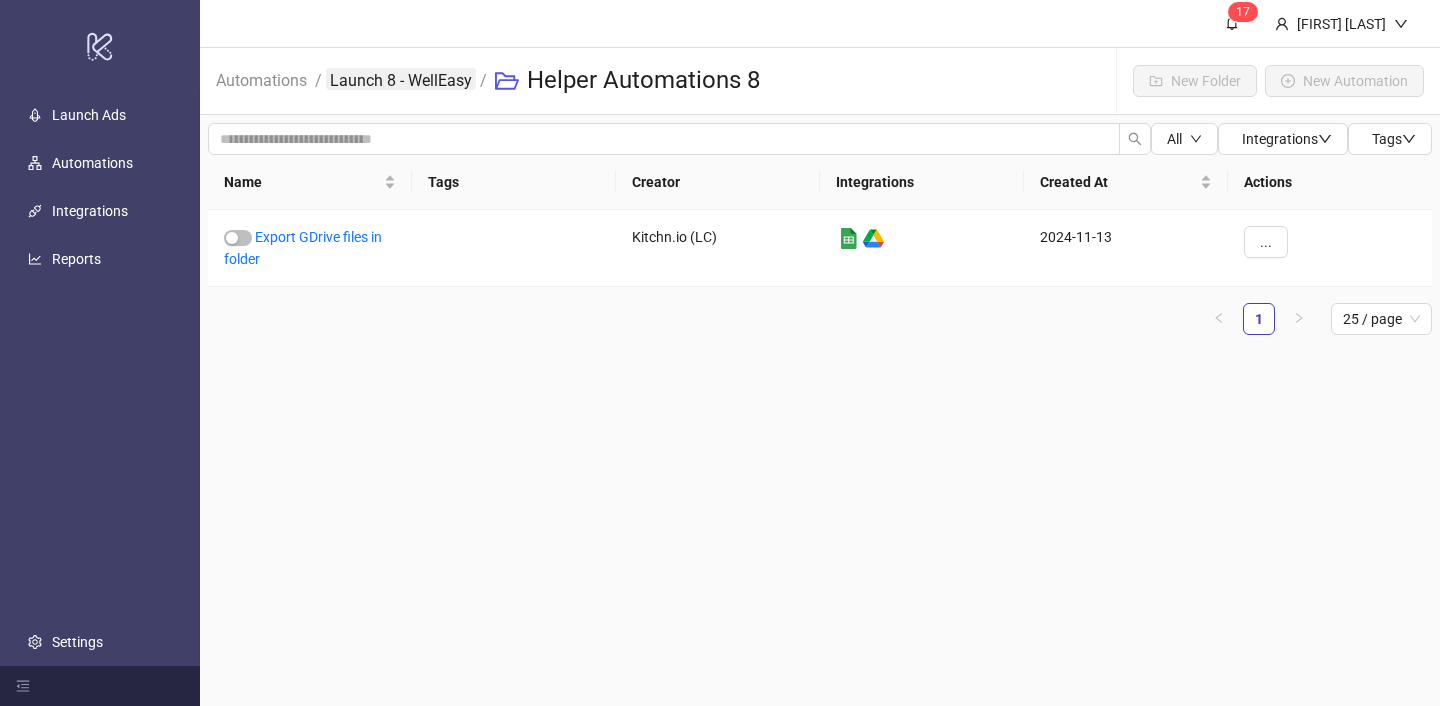 click on "Launch 8 - WellEasy" at bounding box center [401, 79] 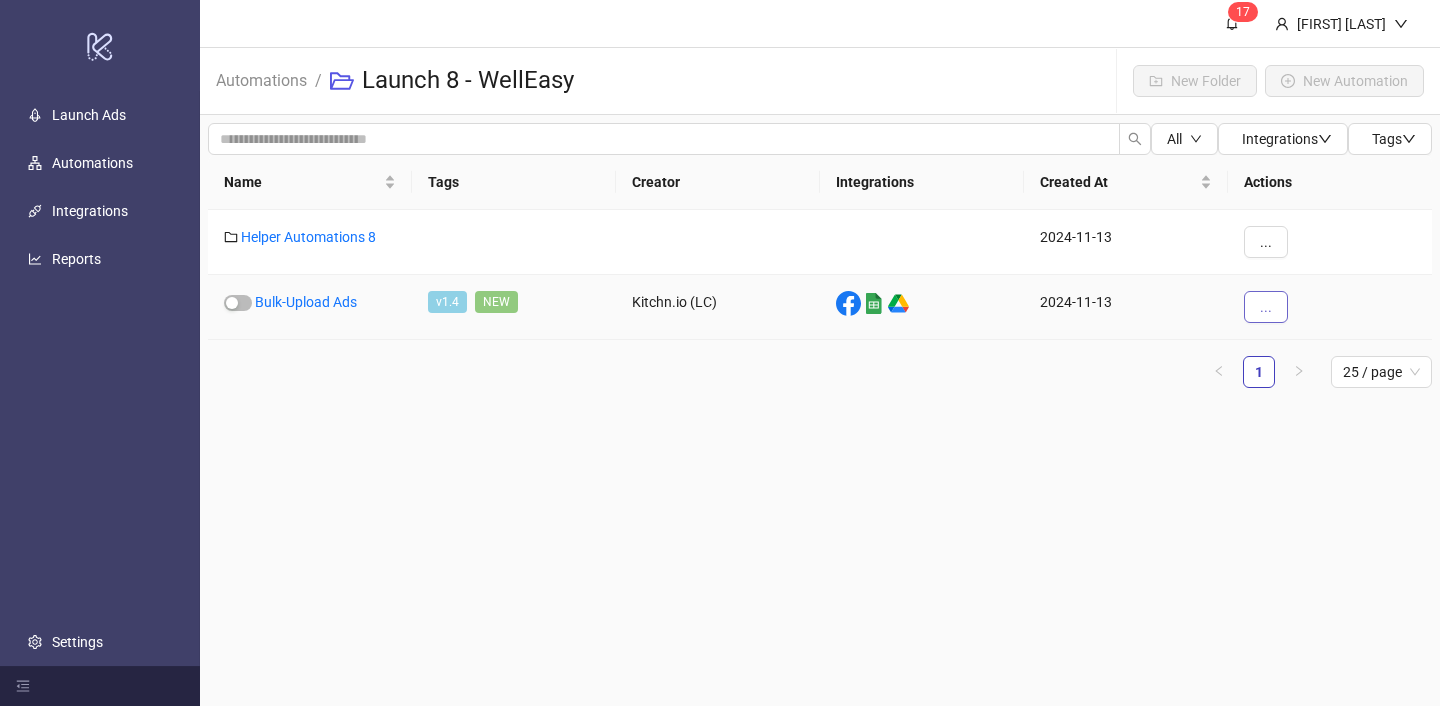 click on "..." at bounding box center [1266, 307] 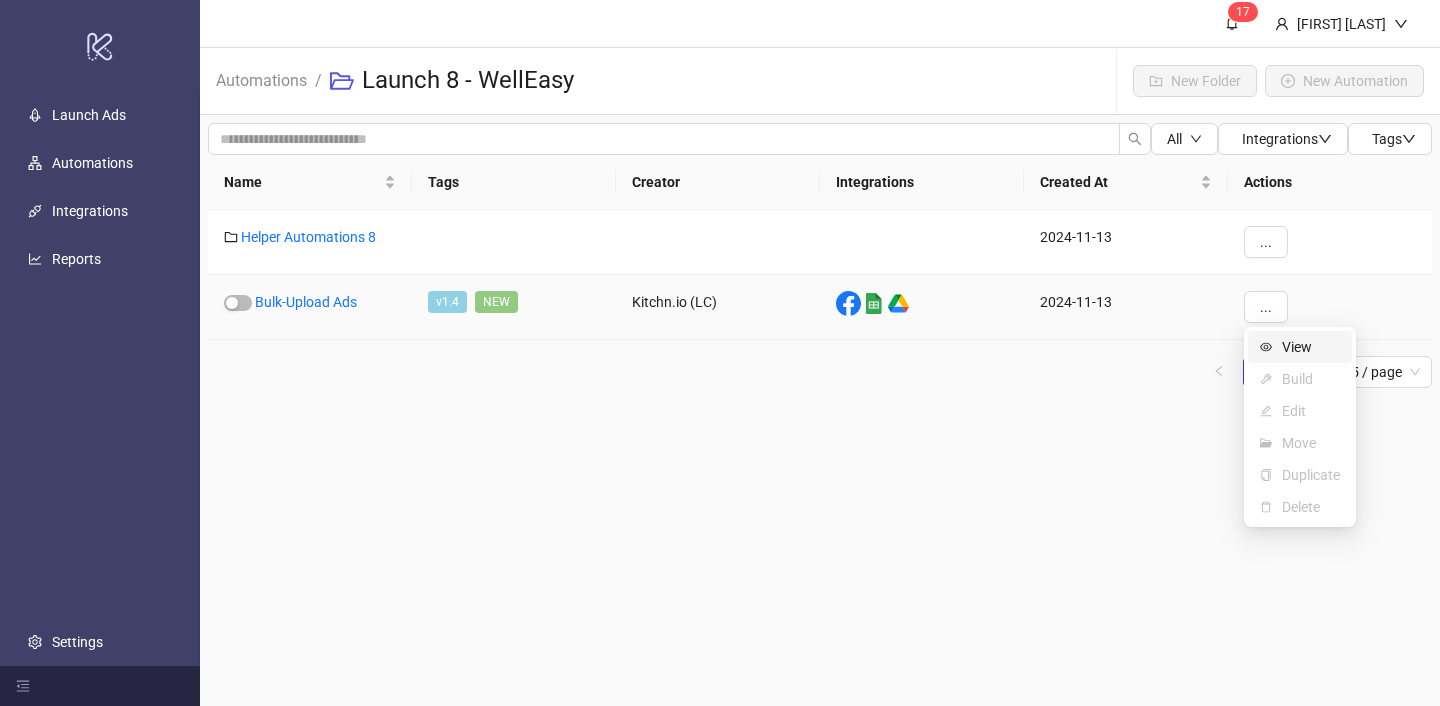 click on "View" at bounding box center [1300, 347] 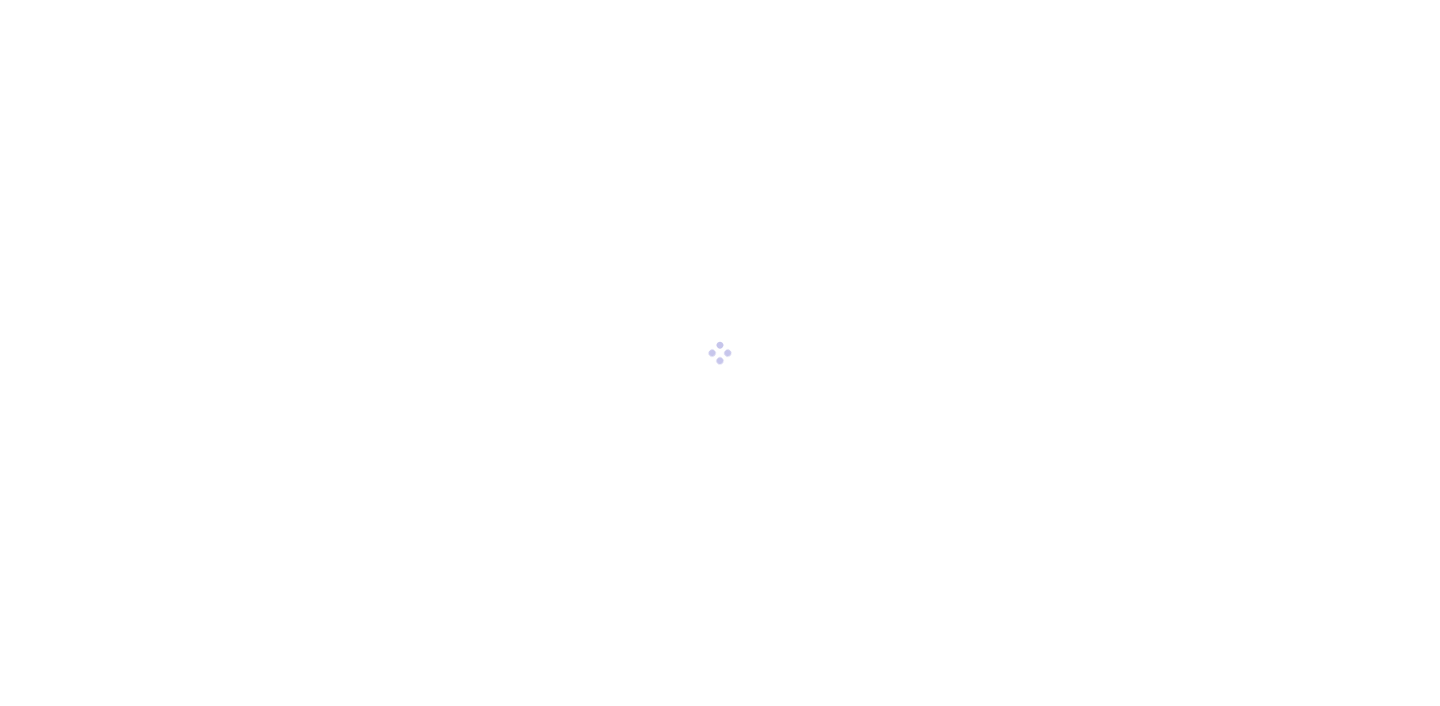 scroll, scrollTop: 0, scrollLeft: 0, axis: both 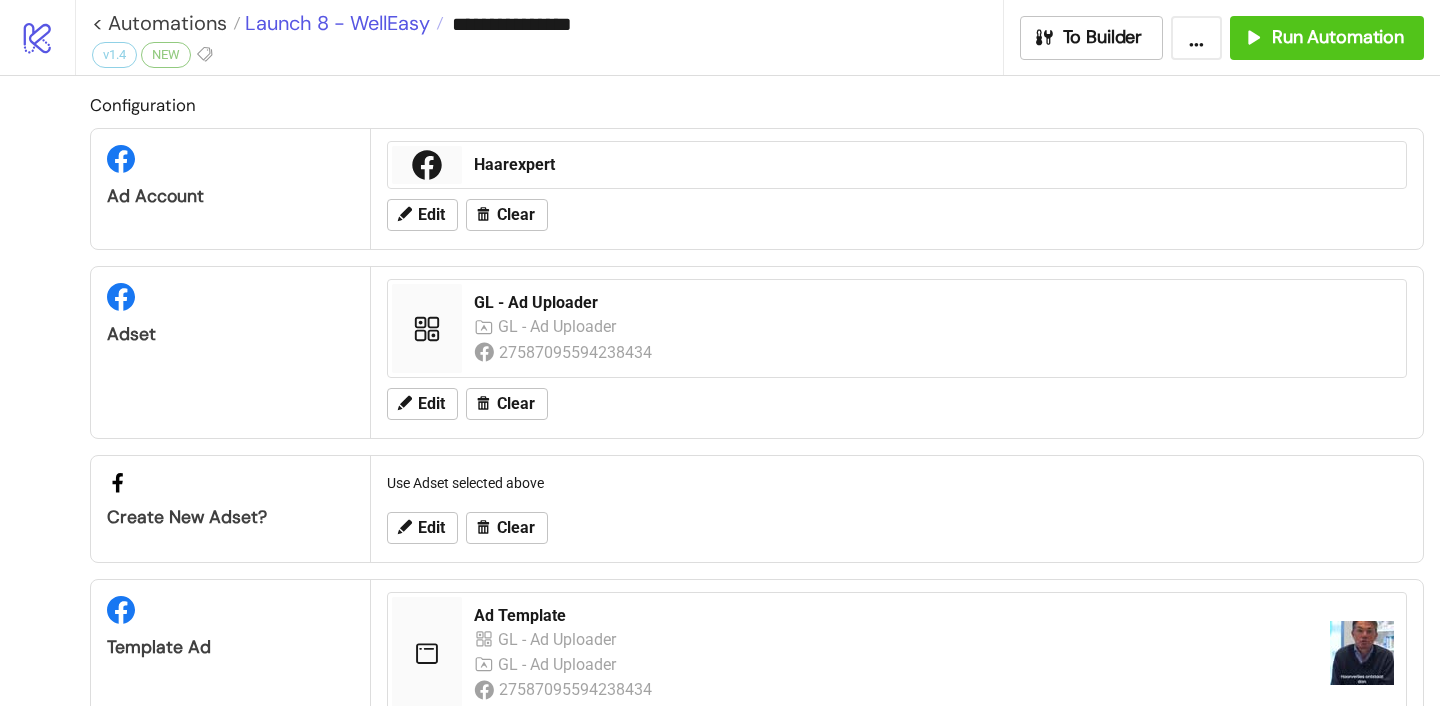 click on "Launch 8 - WellEasy" at bounding box center [335, 23] 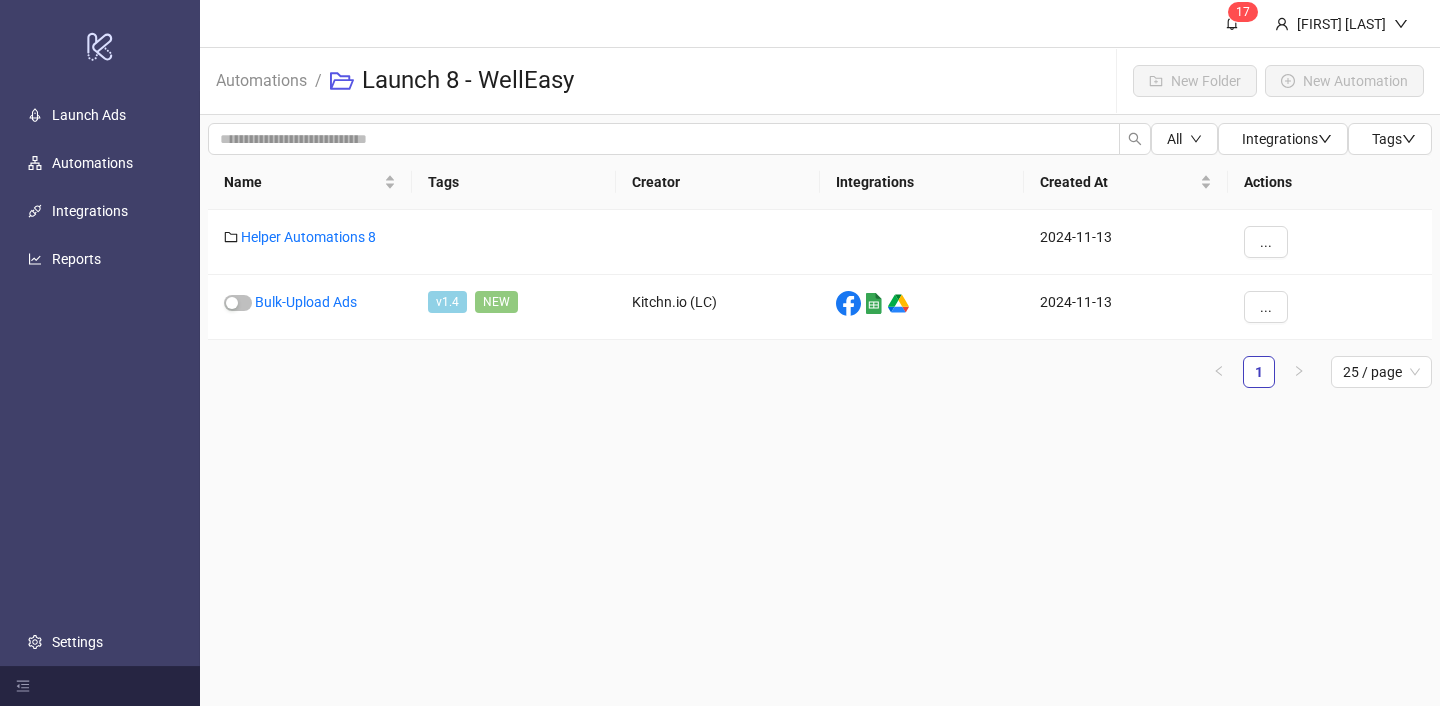 click on "Automations" at bounding box center (261, 81) 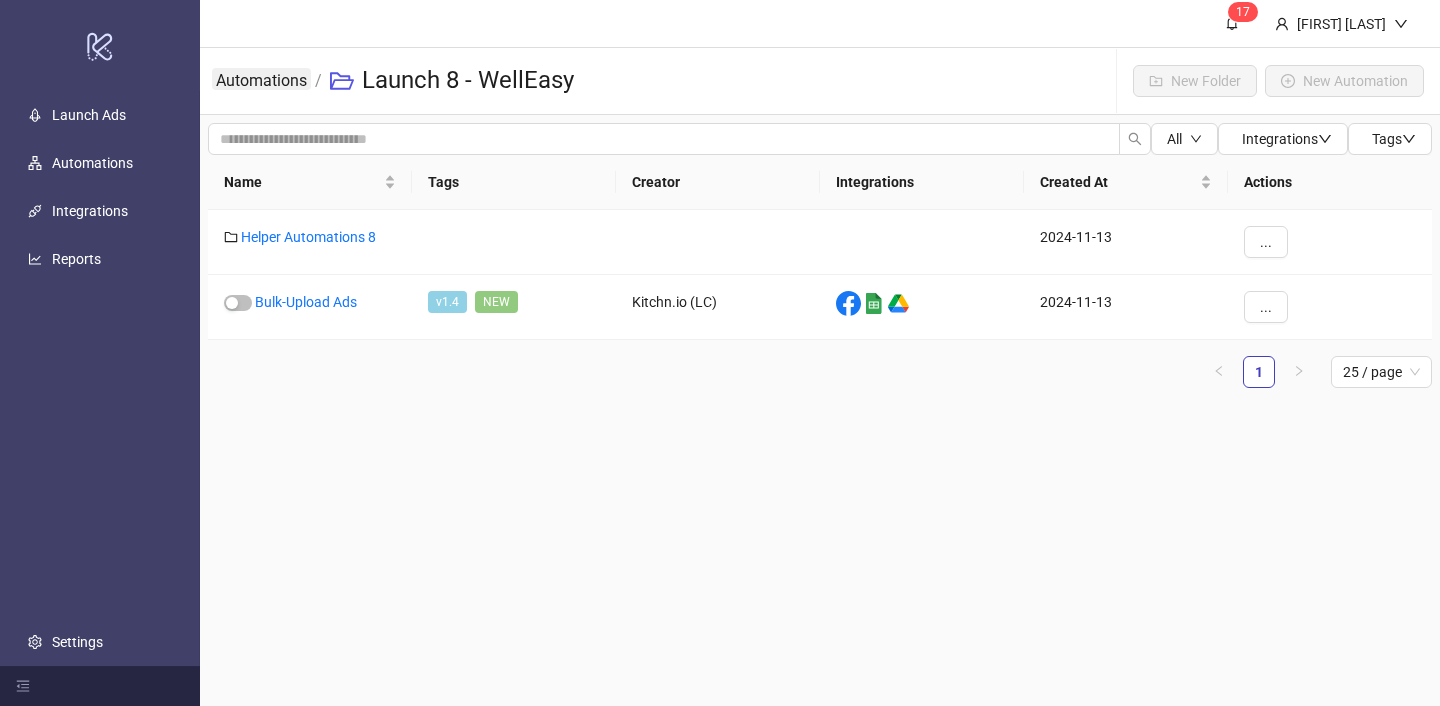 click on "Automations" at bounding box center (261, 79) 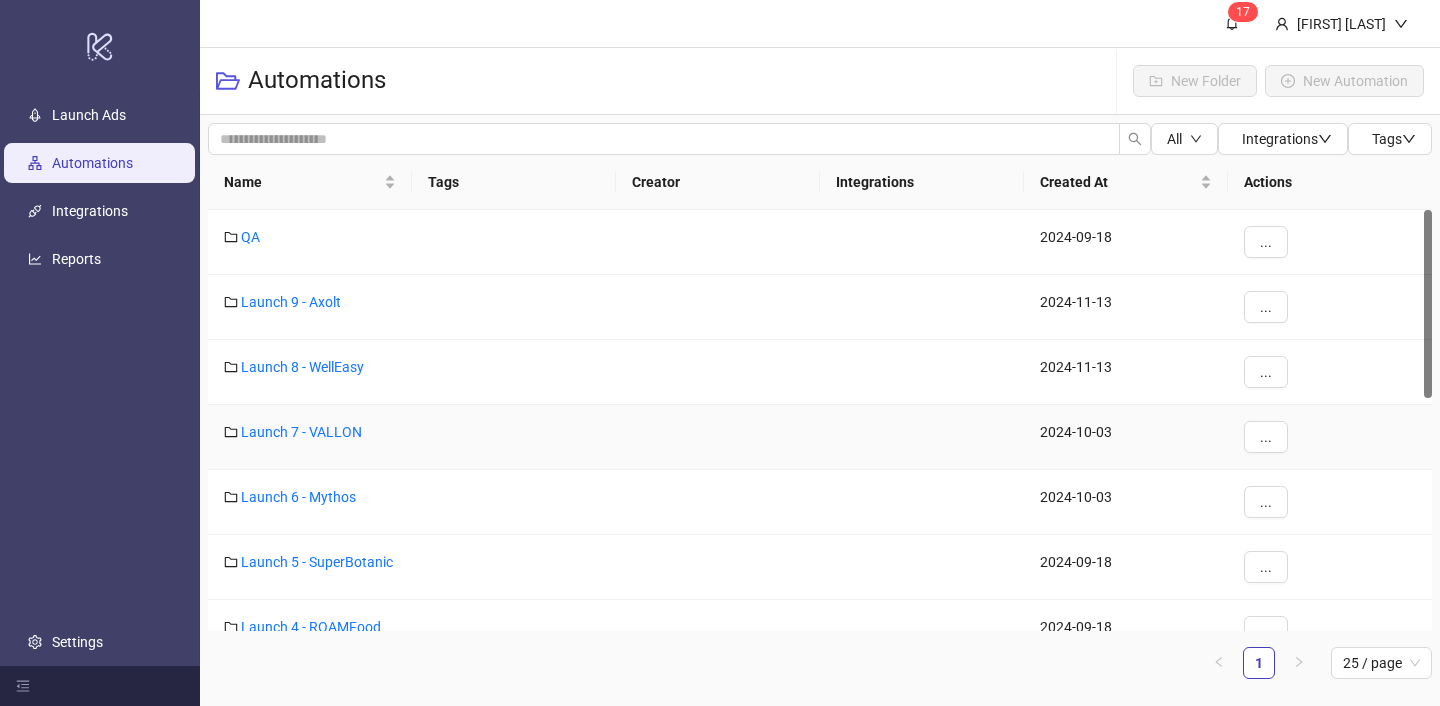 scroll, scrollTop: 229, scrollLeft: 0, axis: vertical 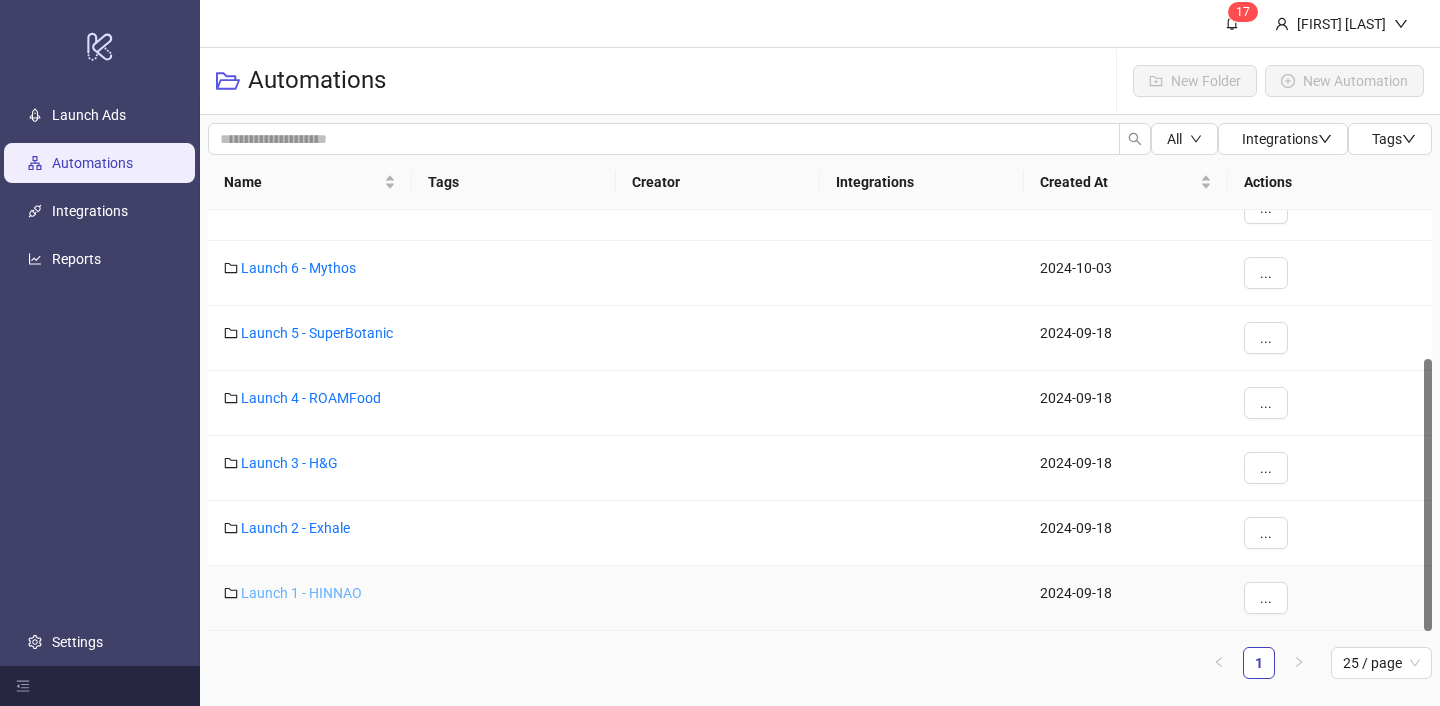 click on "Launch 1 - HINNAO" at bounding box center [301, 593] 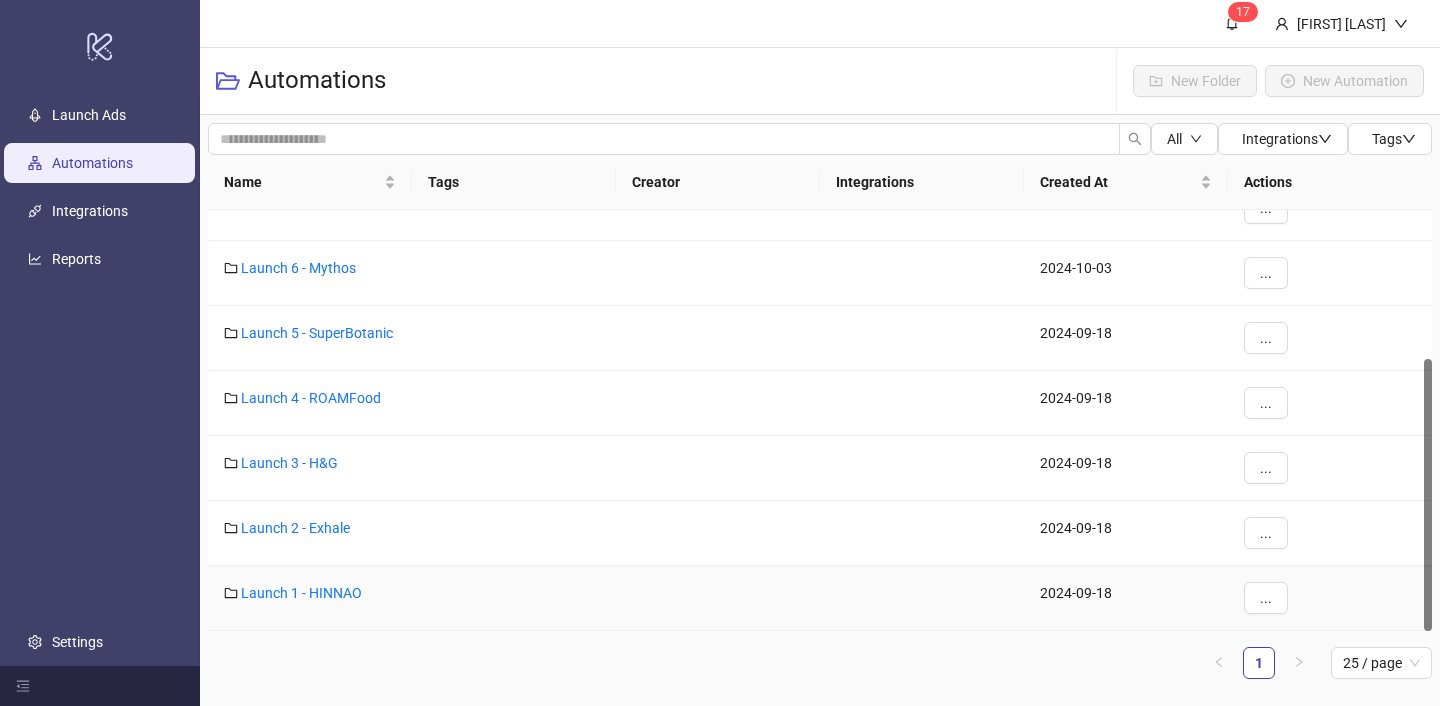 scroll, scrollTop: 0, scrollLeft: 0, axis: both 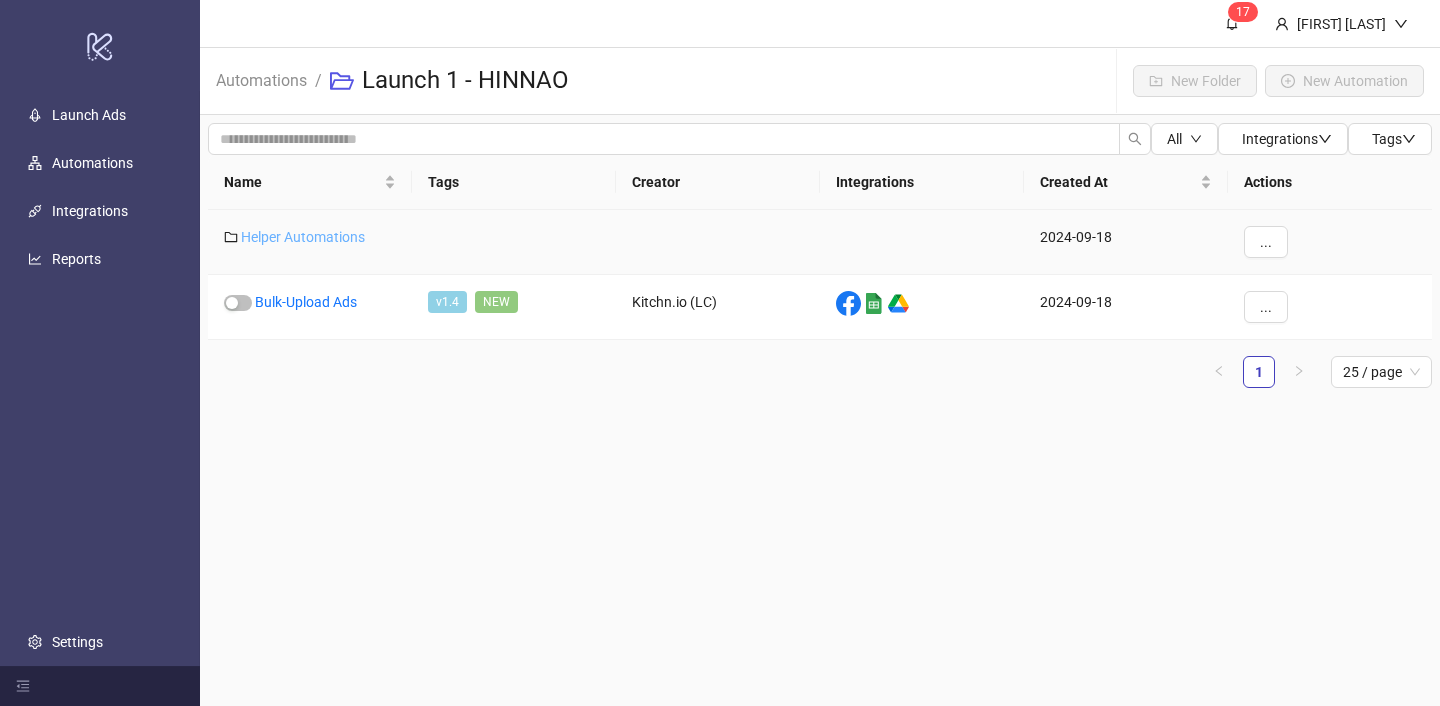 click on "Helper Automations" at bounding box center (303, 237) 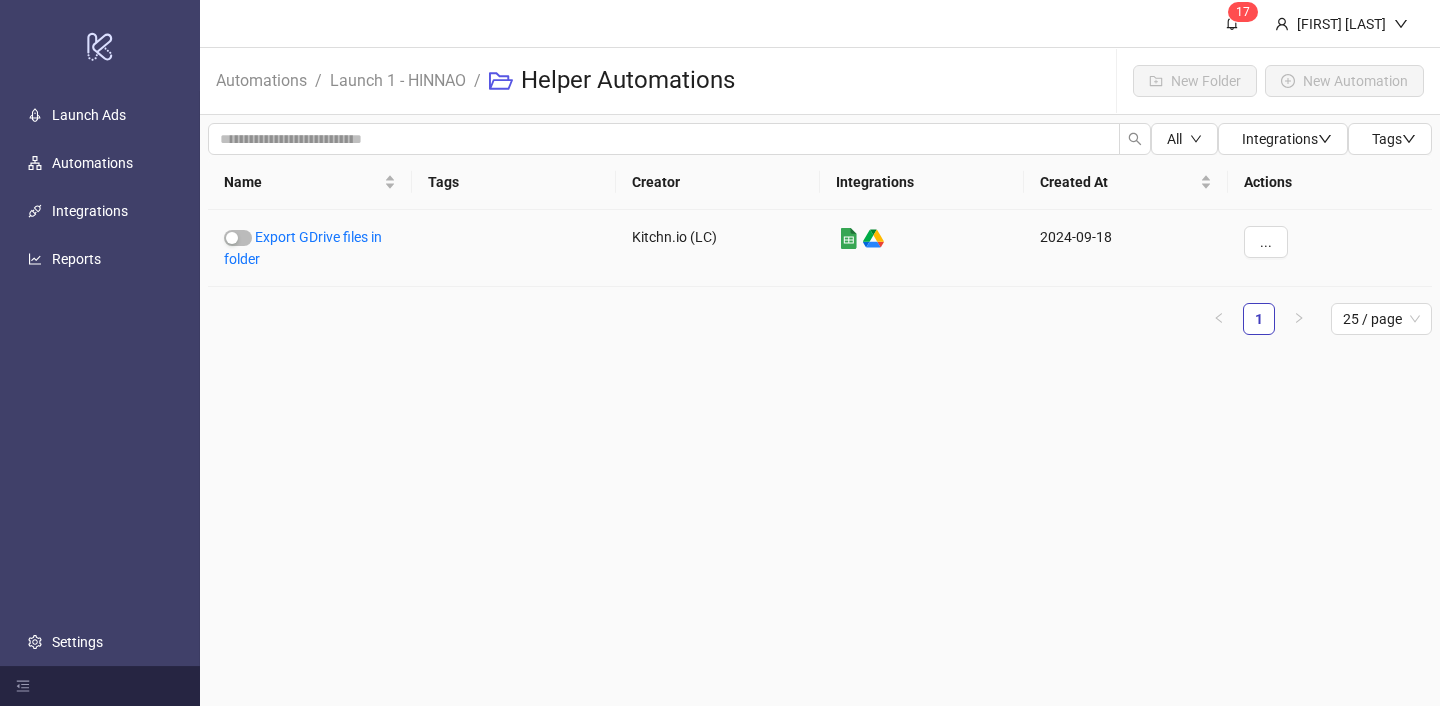 click on "Export GDrive files in folder" at bounding box center [303, 248] 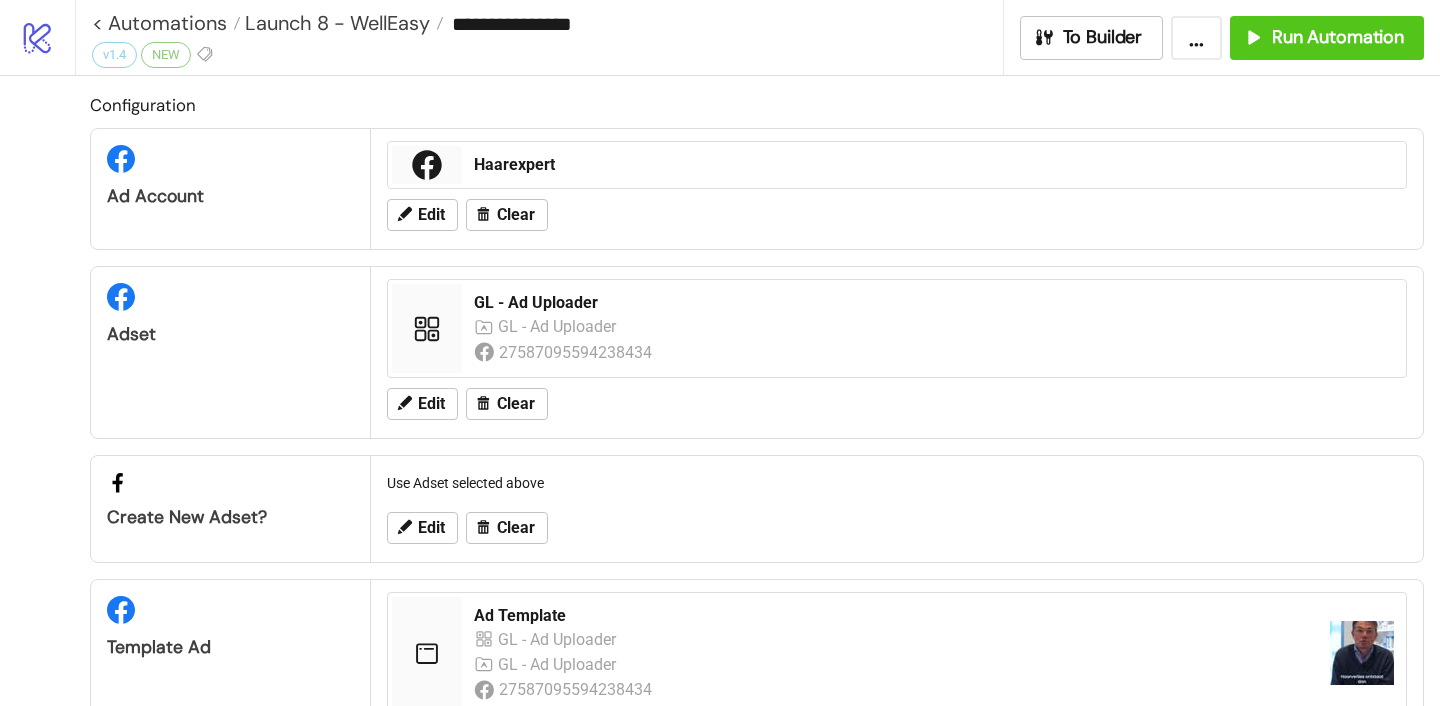 type on "**********" 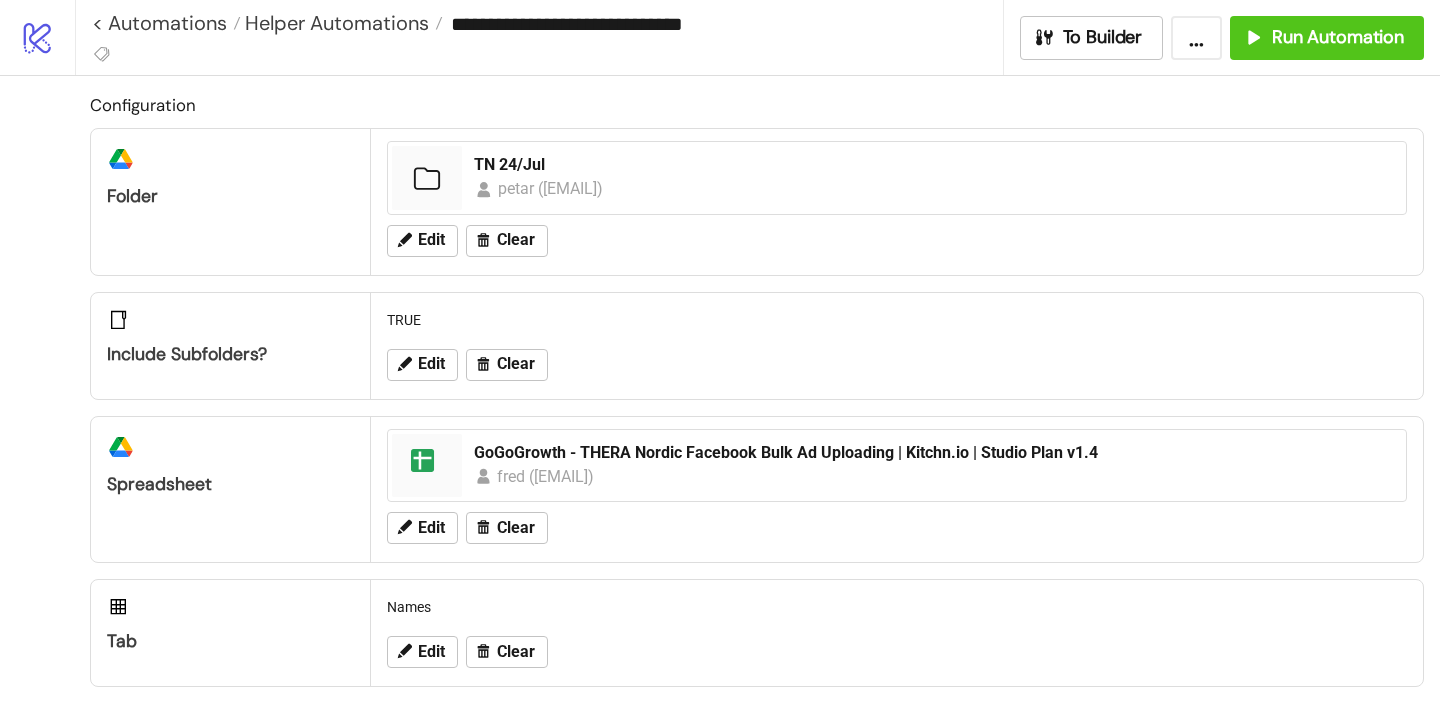 click on "Edit Clear" at bounding box center (897, 241) 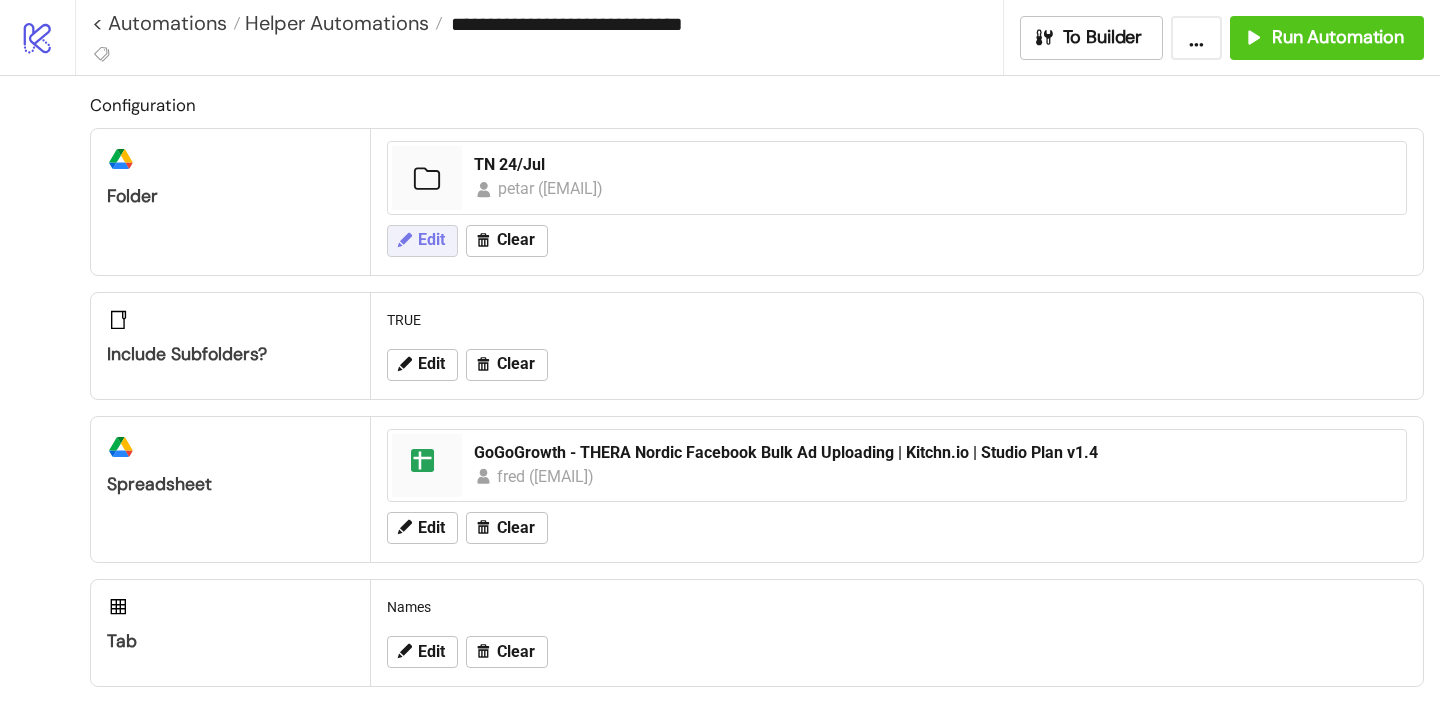 click on "Edit" at bounding box center [431, 240] 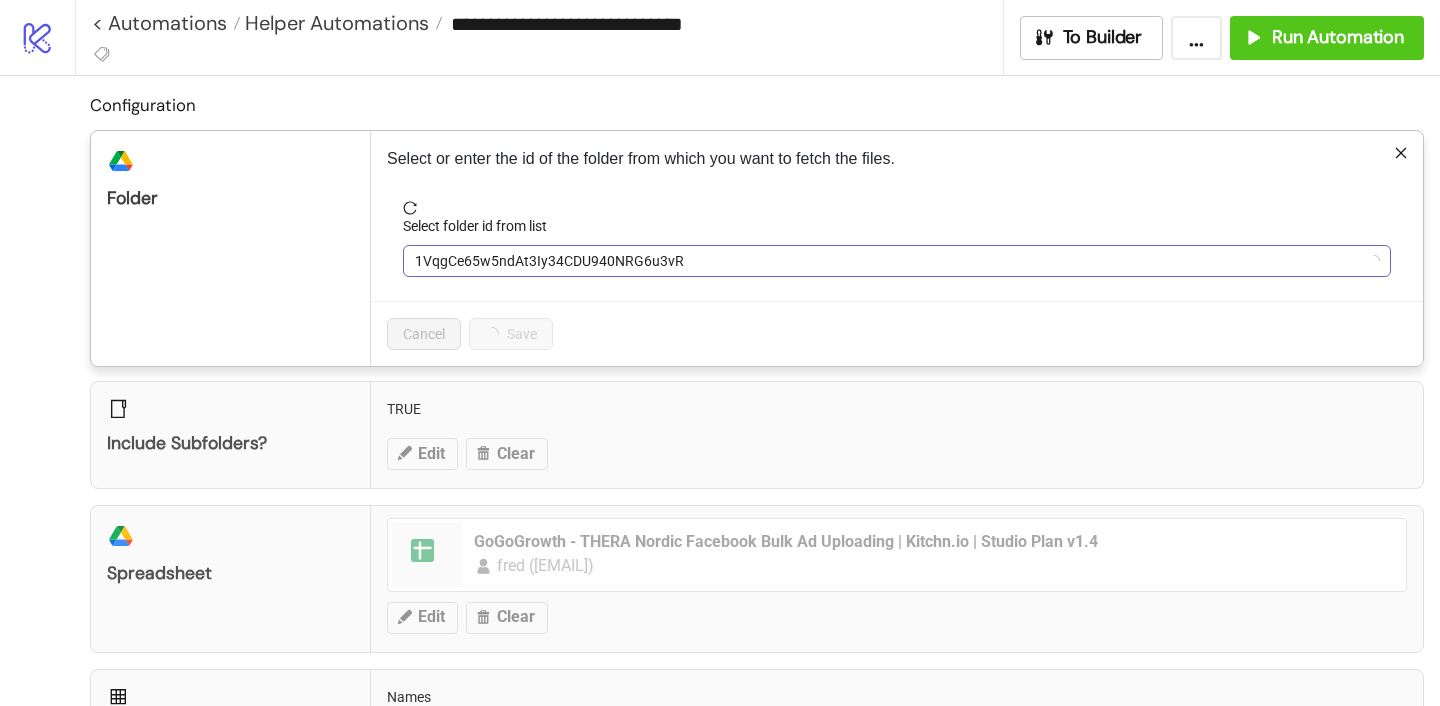 click on "1VqgCe65w5ndAt3Iy34CDU940NRG6u3vR" at bounding box center (897, 261) 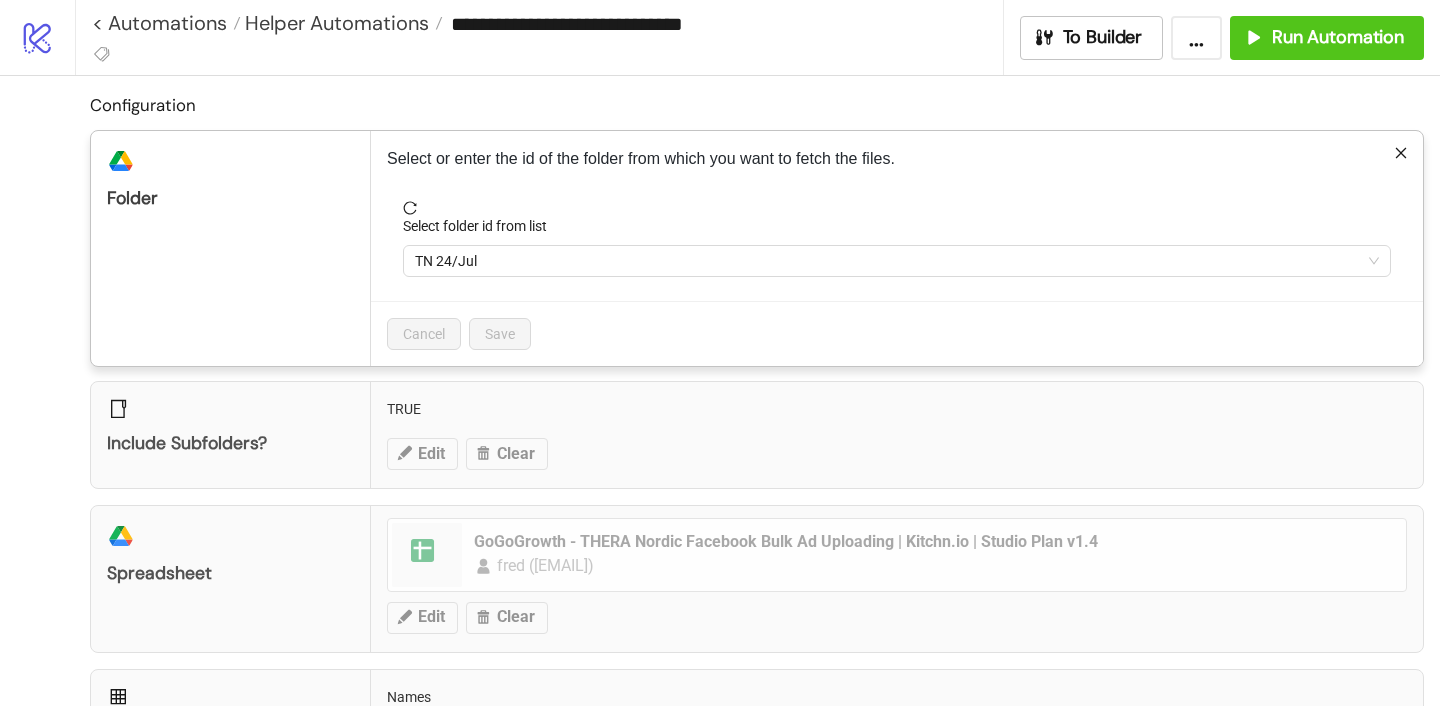 click on "TN 24/Jul" at bounding box center (897, 261) 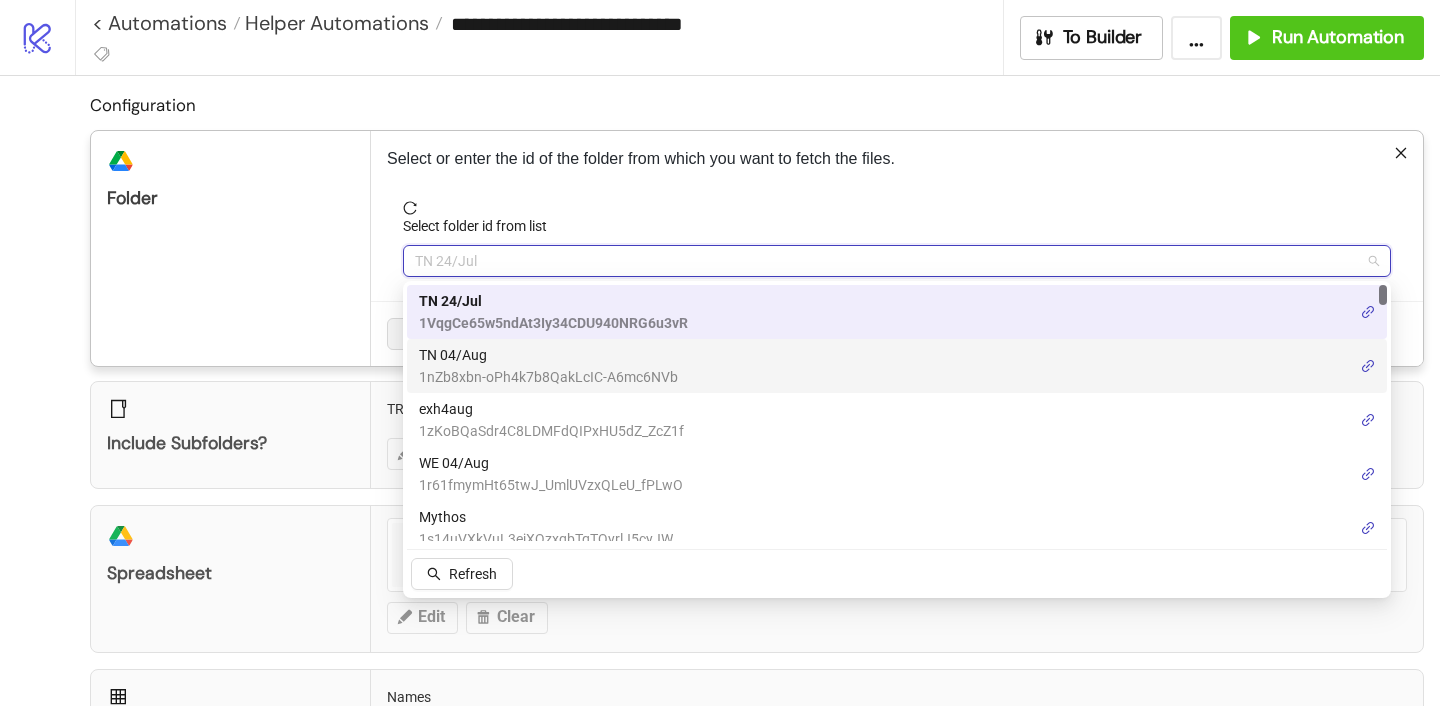 click on "TN 04/Aug" at bounding box center [548, 355] 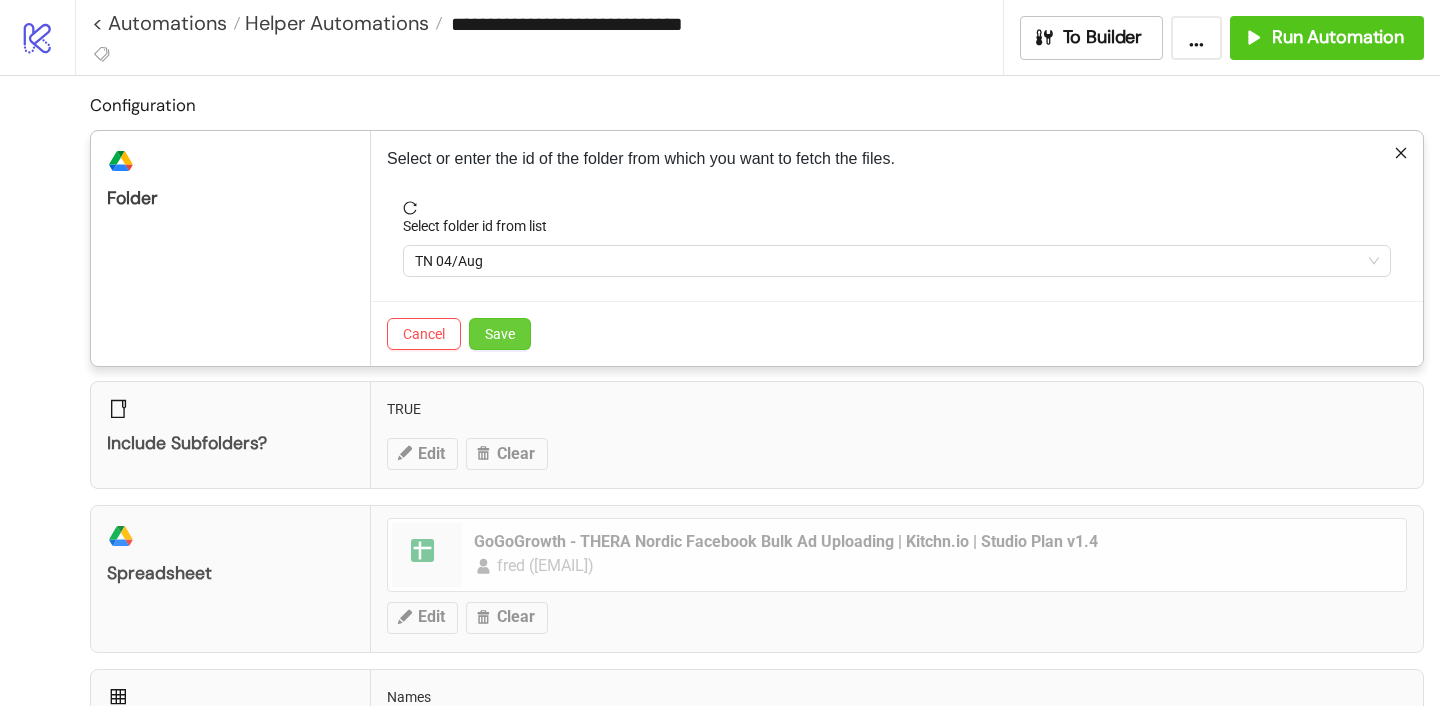 click on "Save" at bounding box center (500, 334) 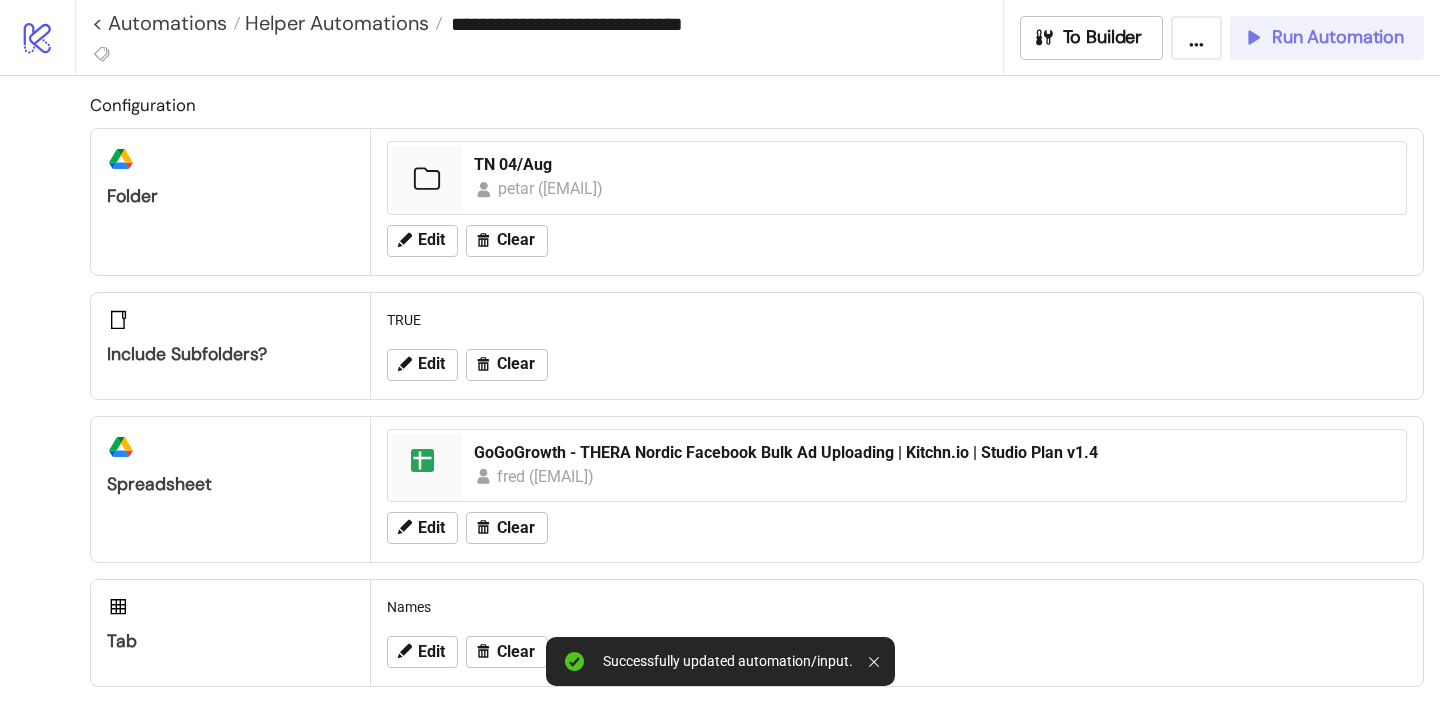 click on "Run Automation" at bounding box center [1327, 38] 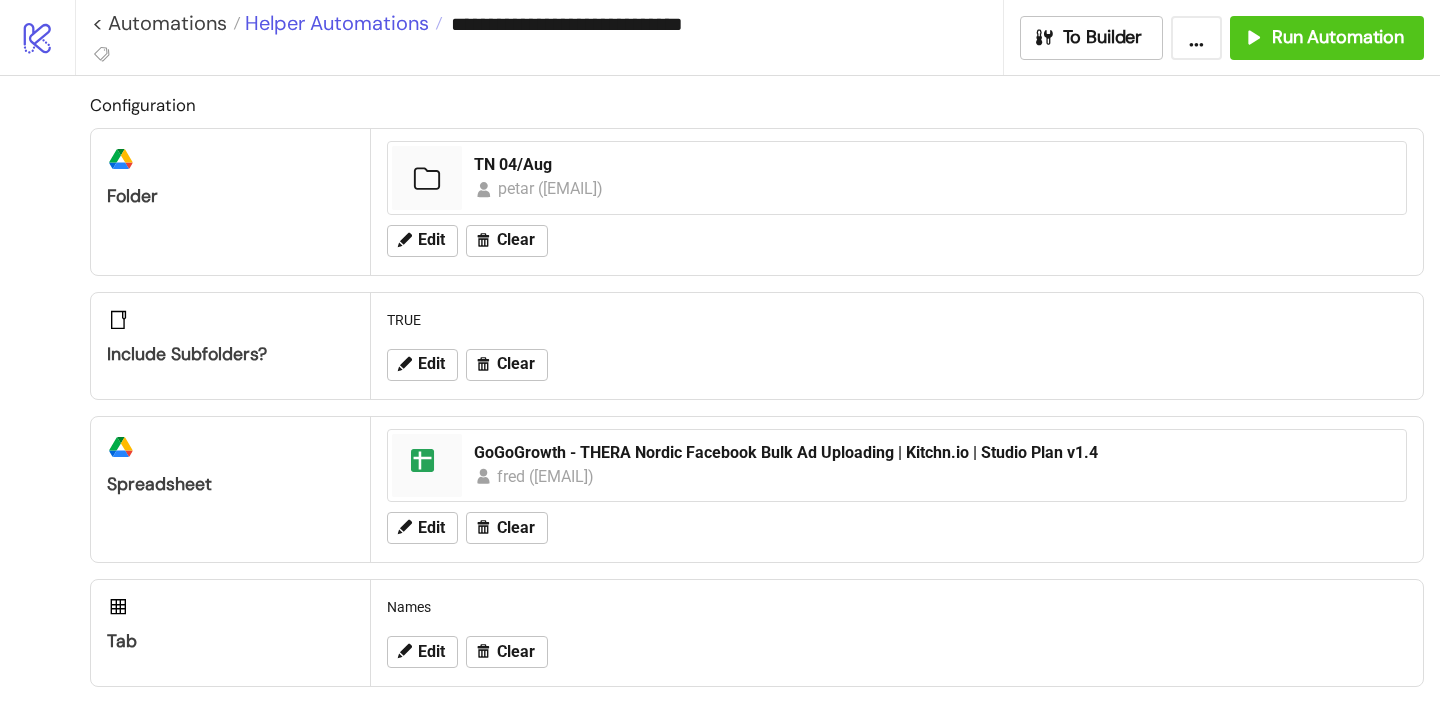 click on "Helper Automations" at bounding box center [334, 23] 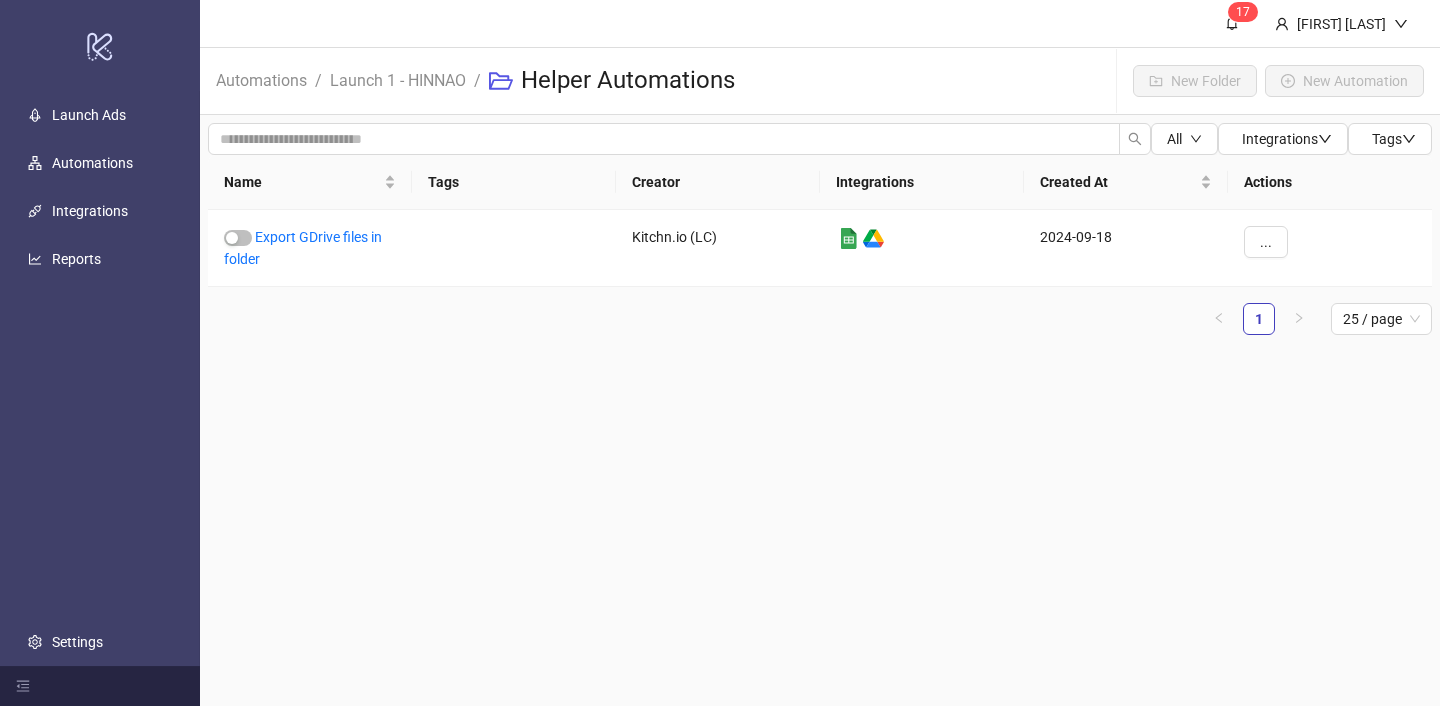 scroll, scrollTop: 0, scrollLeft: 0, axis: both 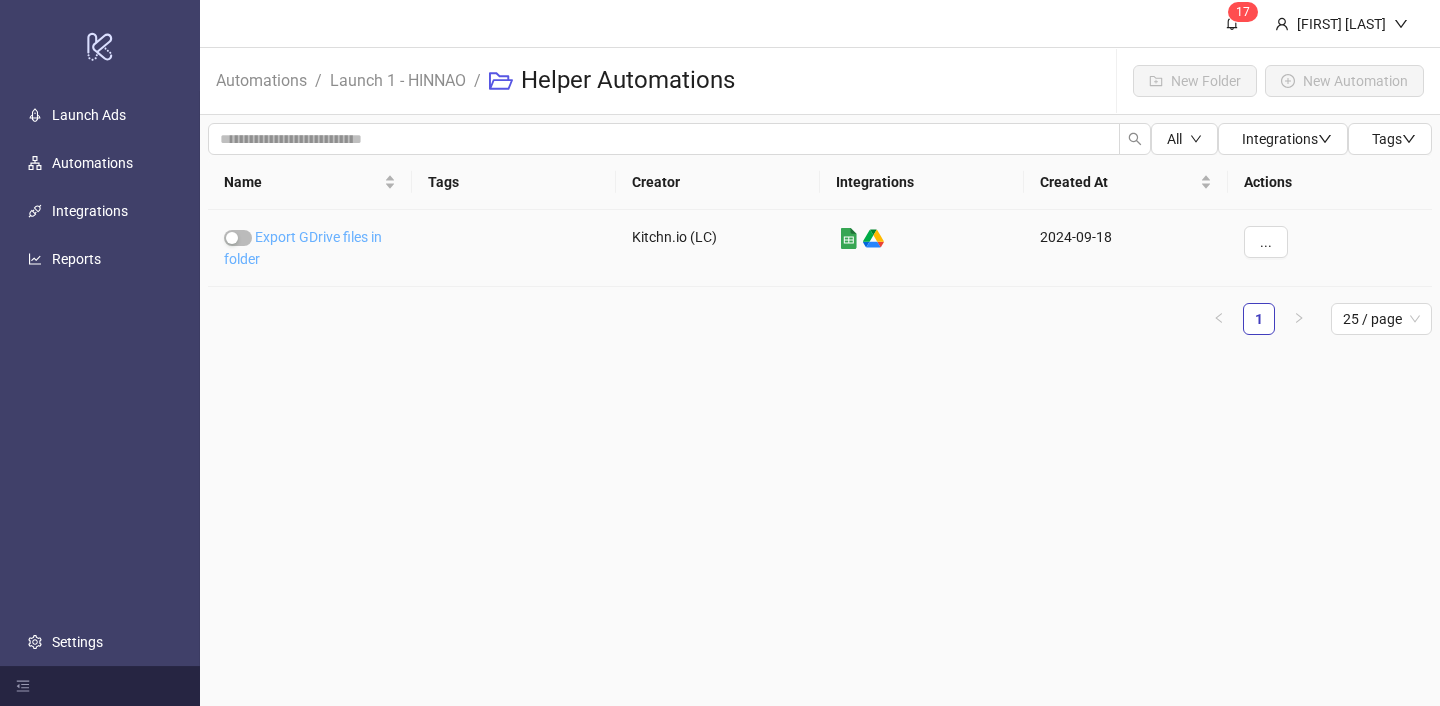 click on "Export GDrive files in folder" at bounding box center (303, 248) 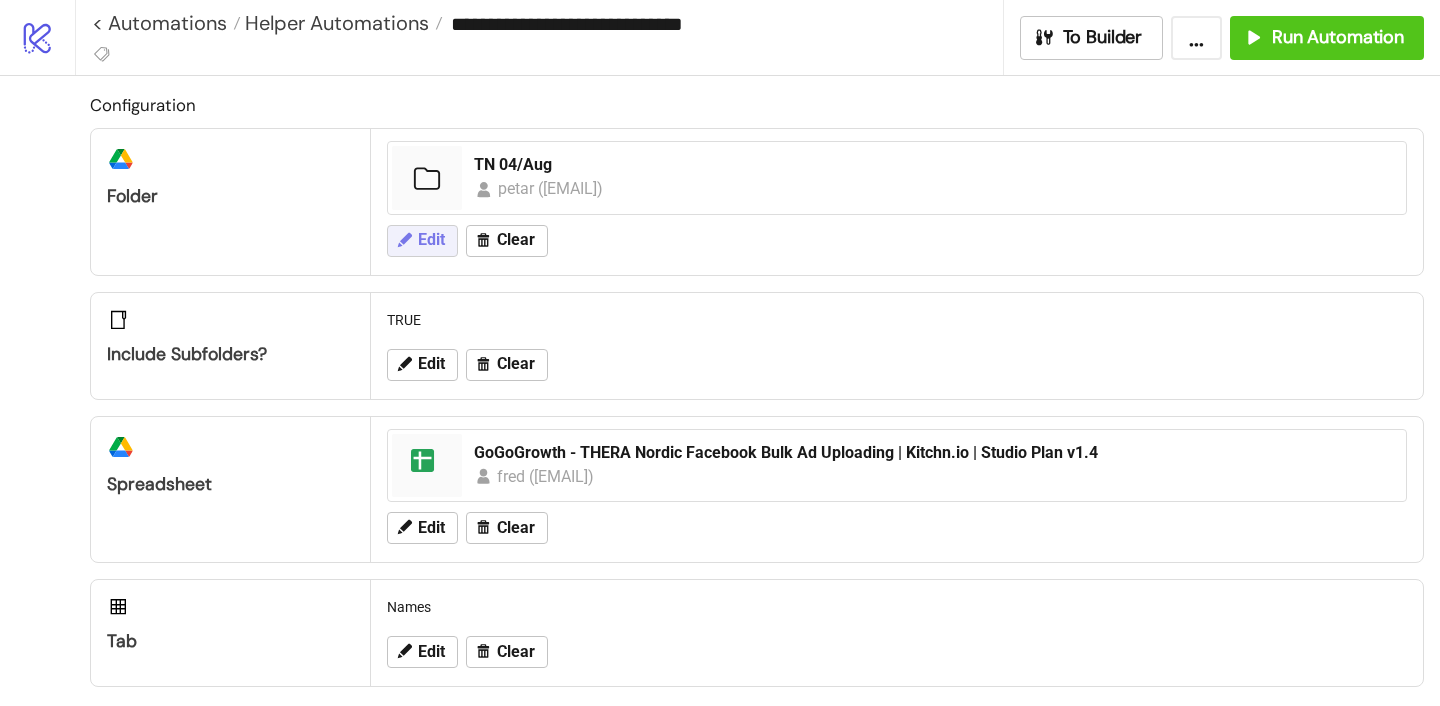click on "Edit" at bounding box center (431, 240) 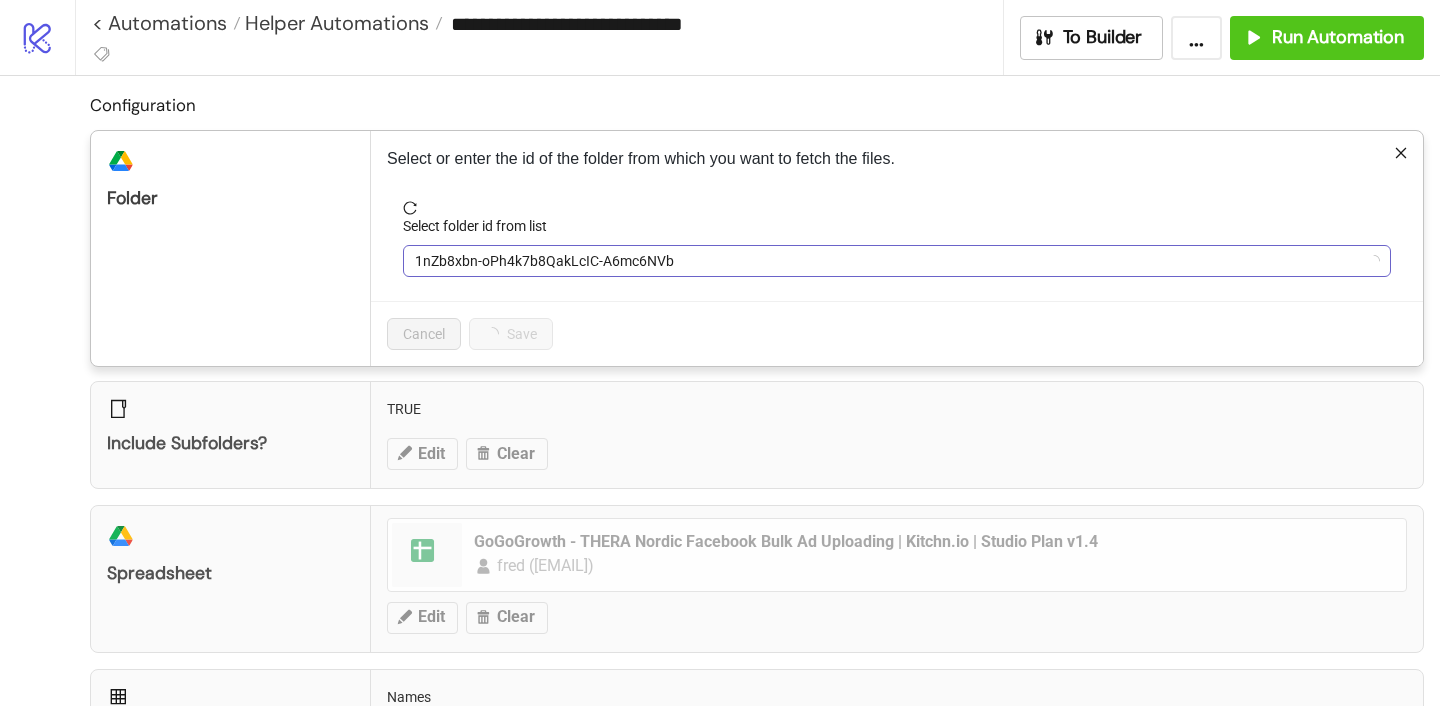 click on "1nZb8xbn-oPh4k7b8QakLcIC-A6mc6NVb" at bounding box center (897, 261) 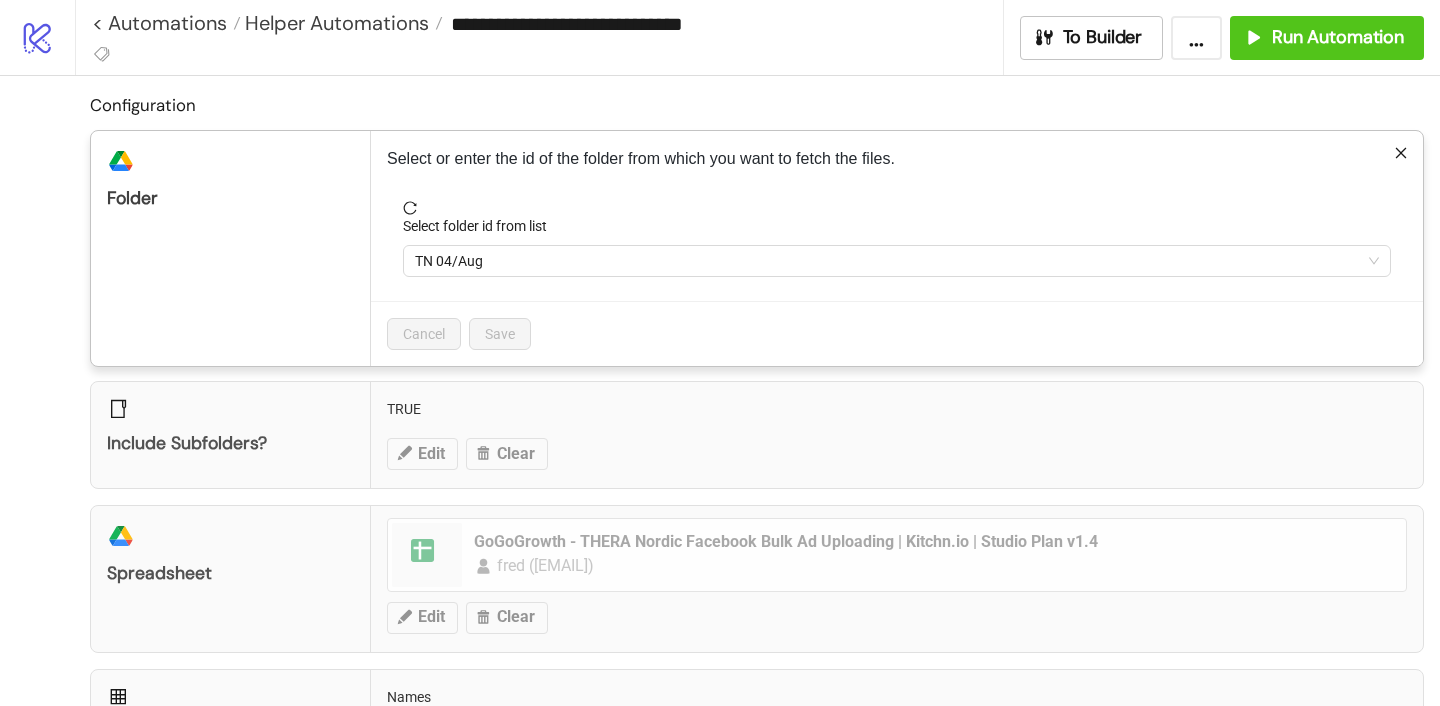 click on "TN 04/Aug" at bounding box center (897, 261) 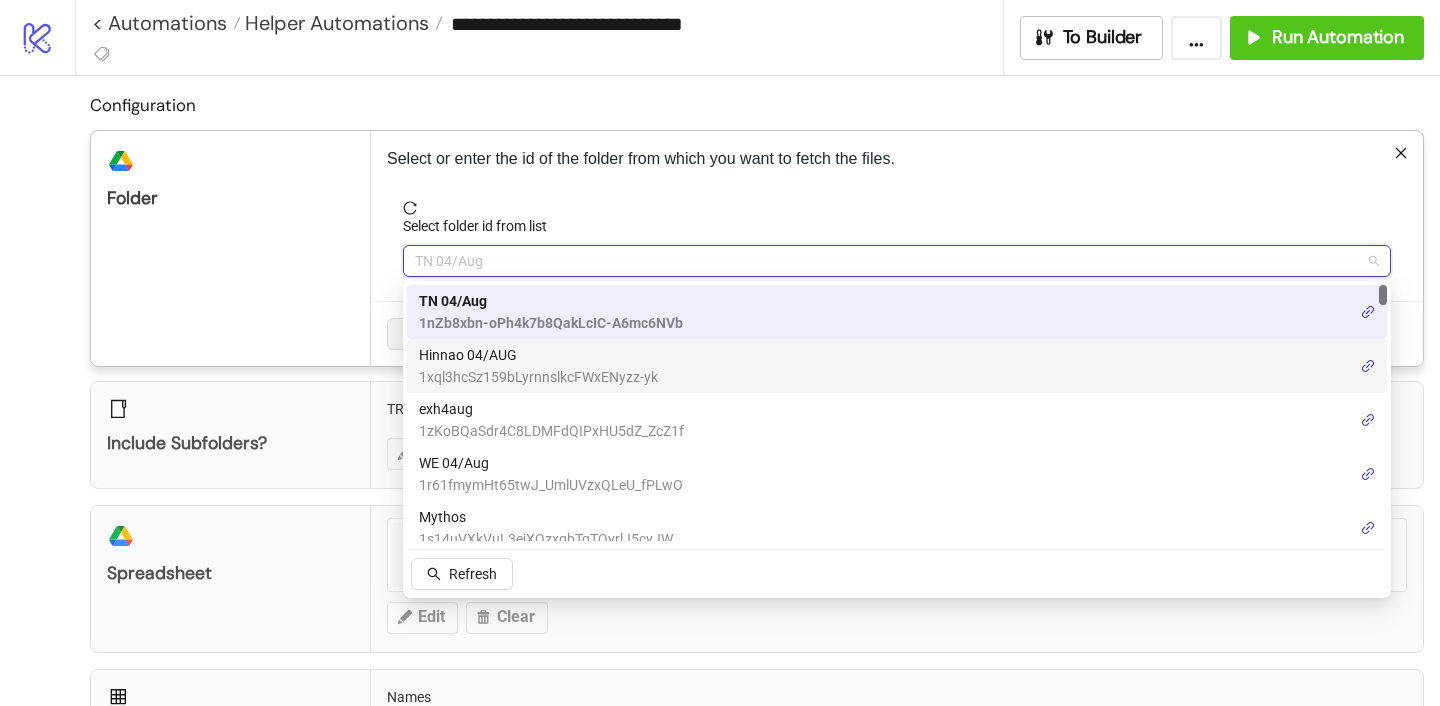 click on "Hinnao 04/AUG" at bounding box center (538, 355) 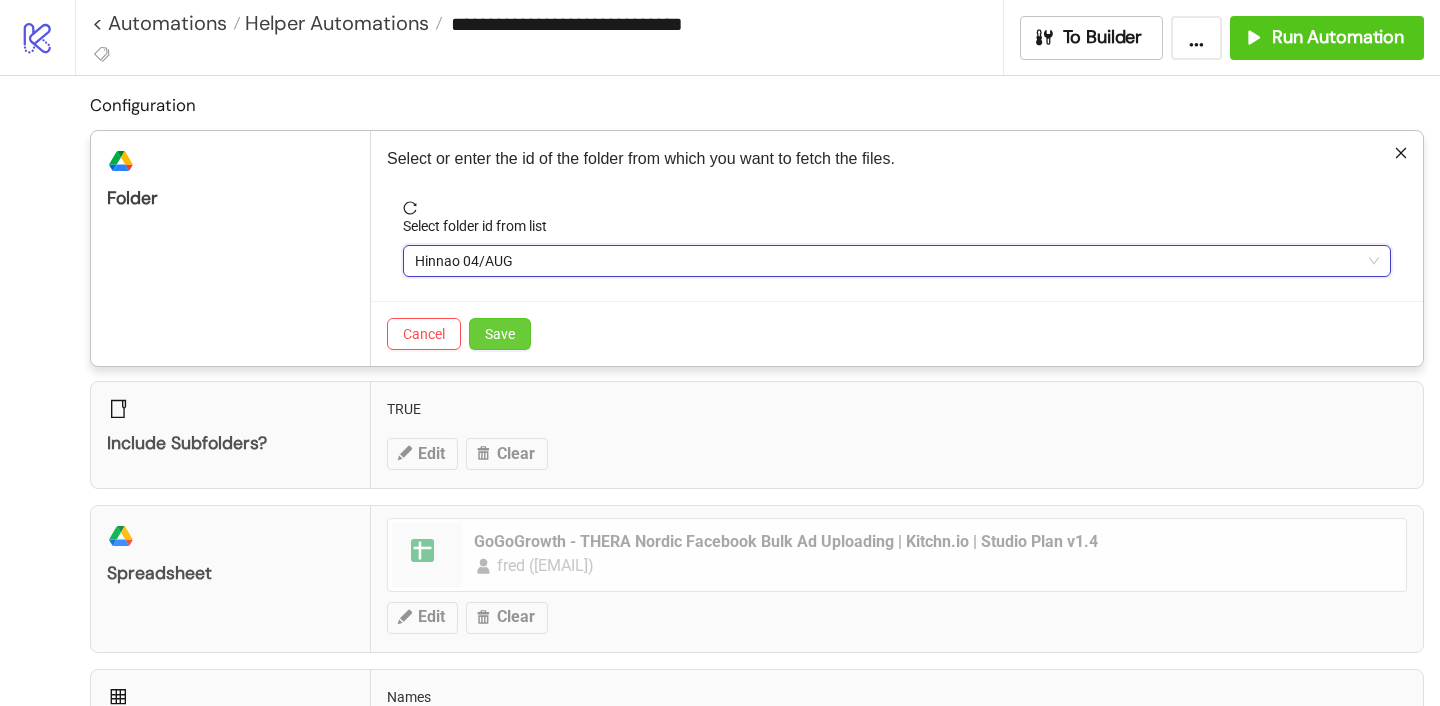click on "Save" at bounding box center [500, 334] 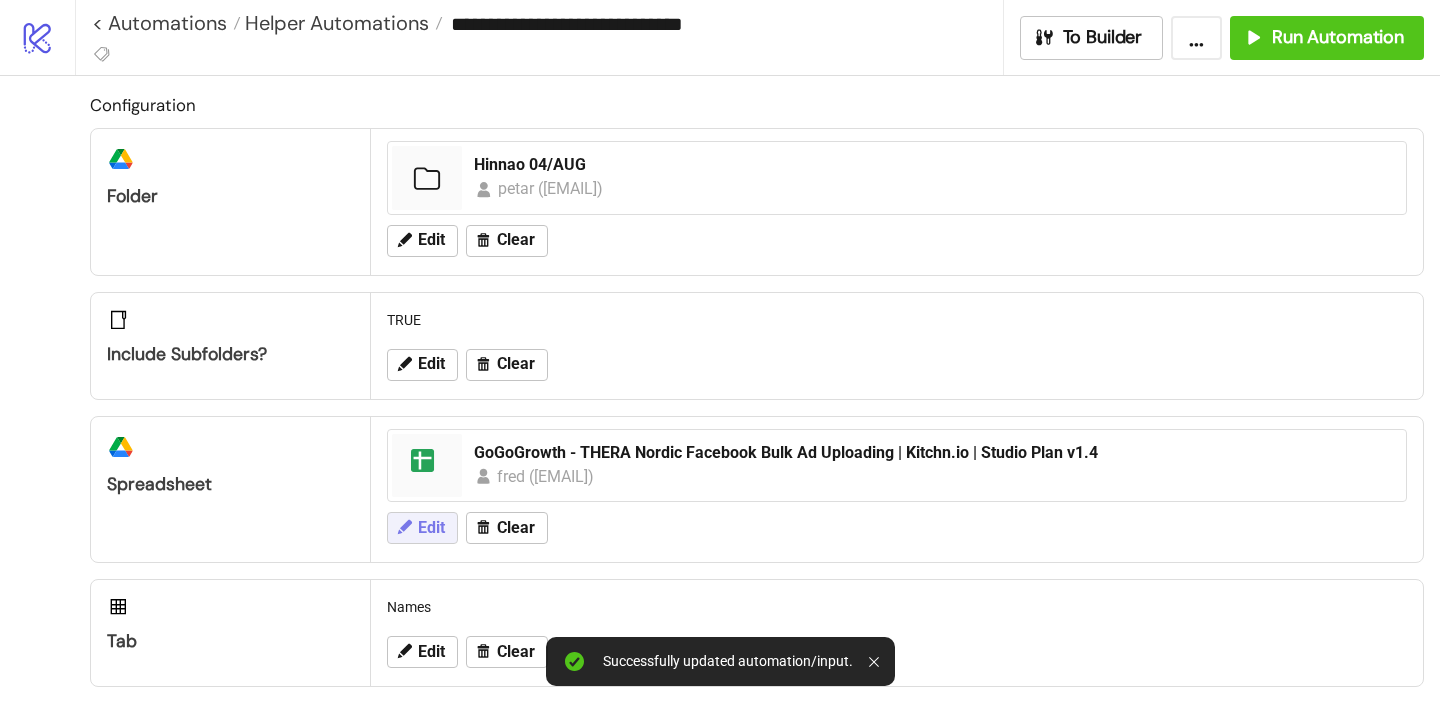 click on "Edit" at bounding box center [422, 528] 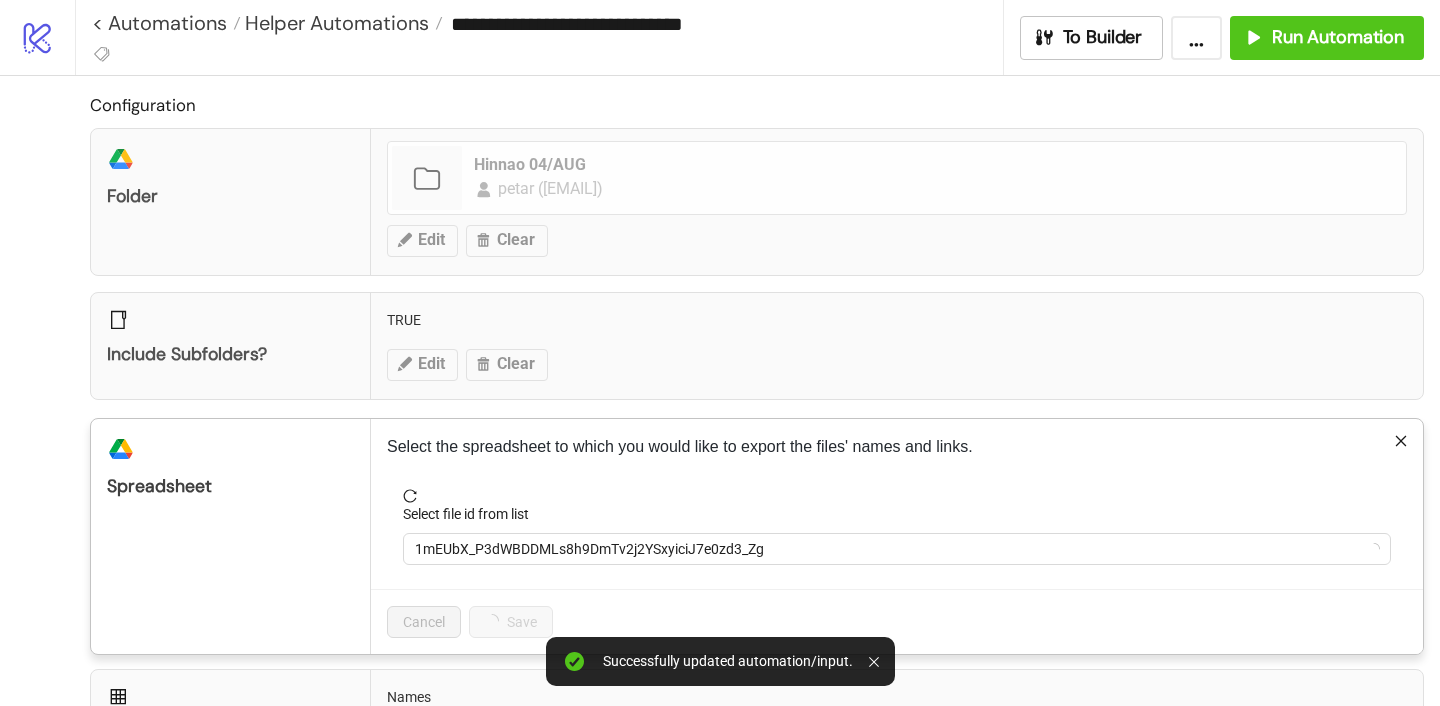 click on "Select file id from list" at bounding box center (897, 518) 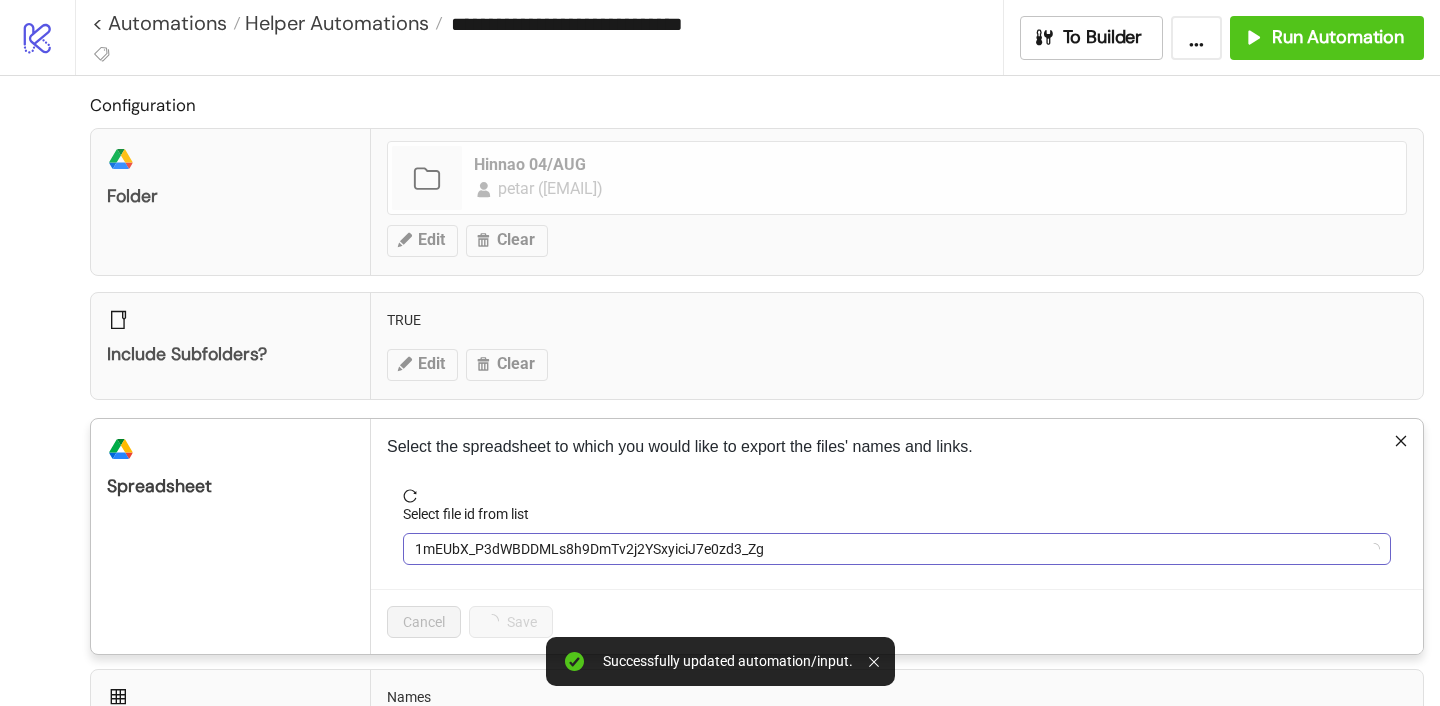 click on "1mEUbX_P3dWBDDMLs8h9DmTv2j2YSxyiciJ7e0zd3_Zg" at bounding box center [897, 549] 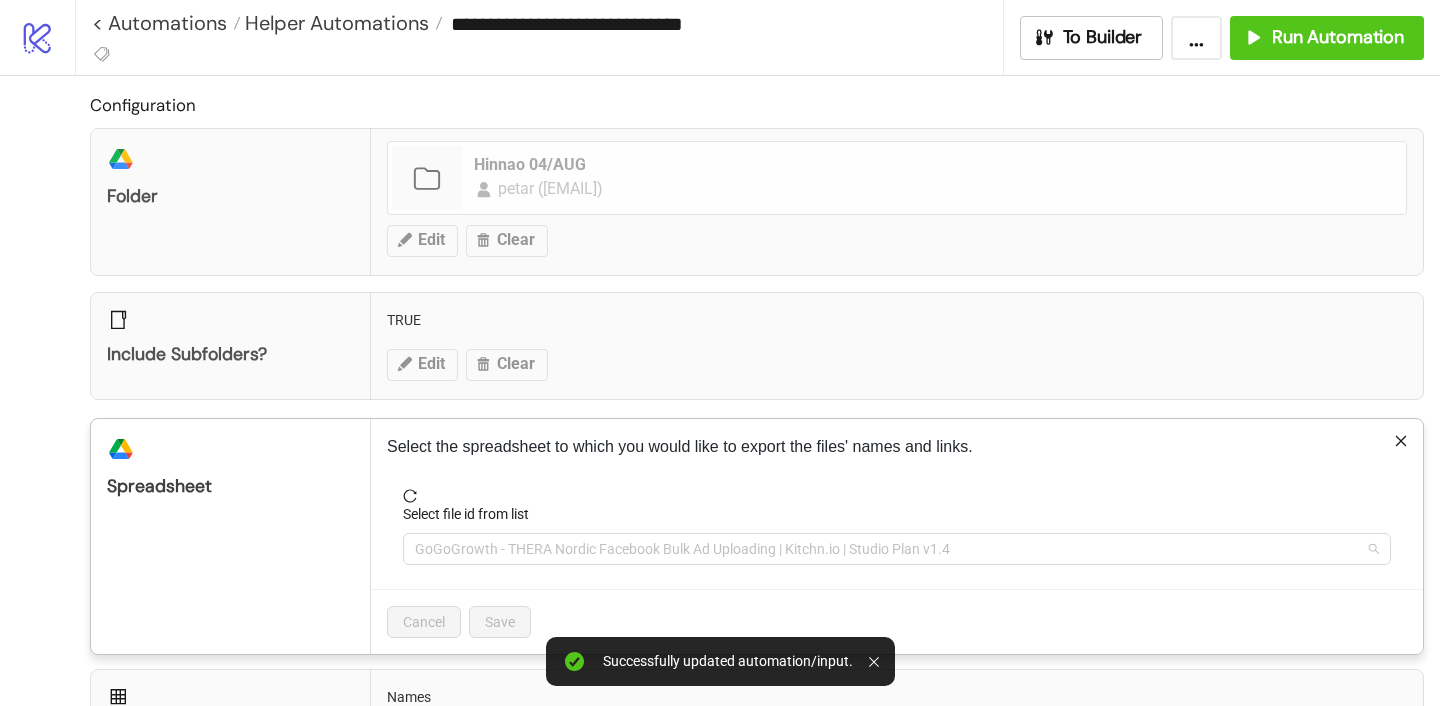 click on "GoGoGrowth - THERA Nordic Facebook Bulk Ad Uploading | Kitchn.io | Studio Plan v1.4" at bounding box center (897, 549) 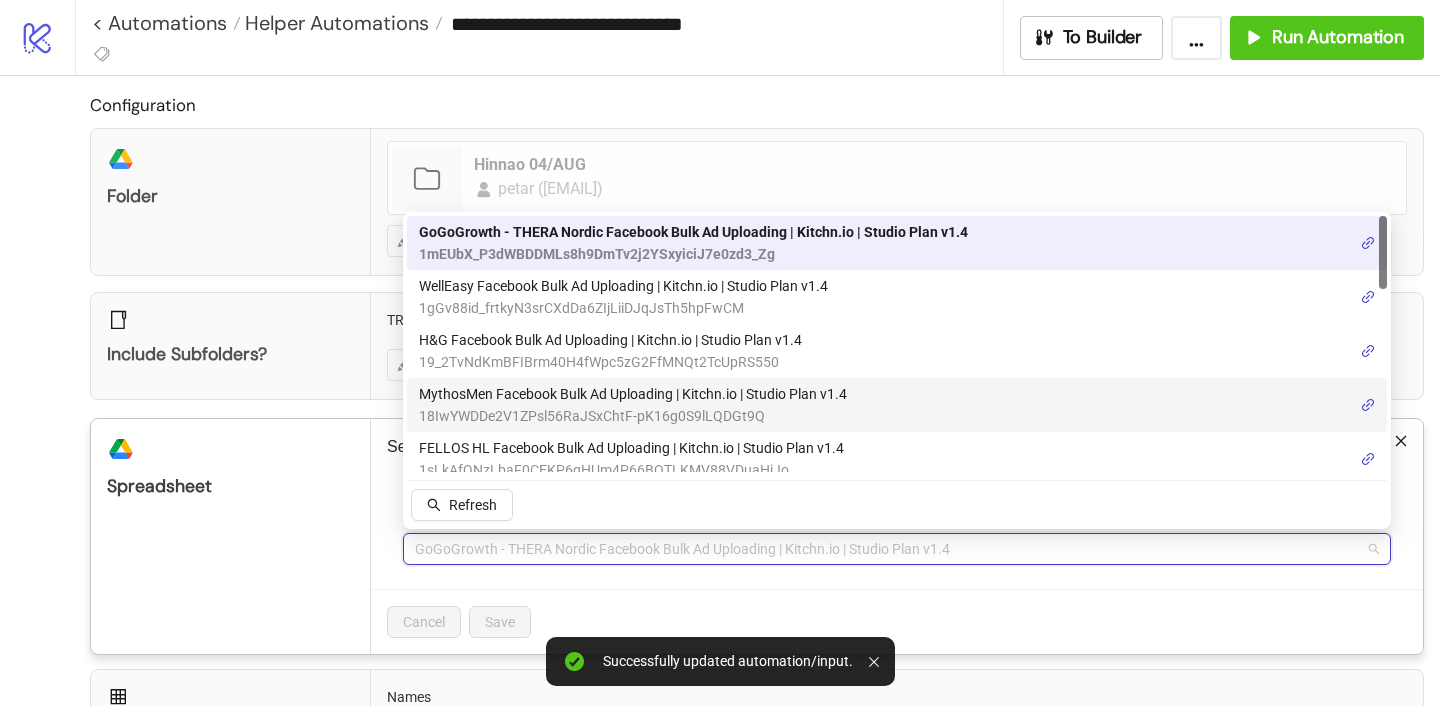 drag, startPoint x: 582, startPoint y: 294, endPoint x: 552, endPoint y: 383, distance: 93.92018 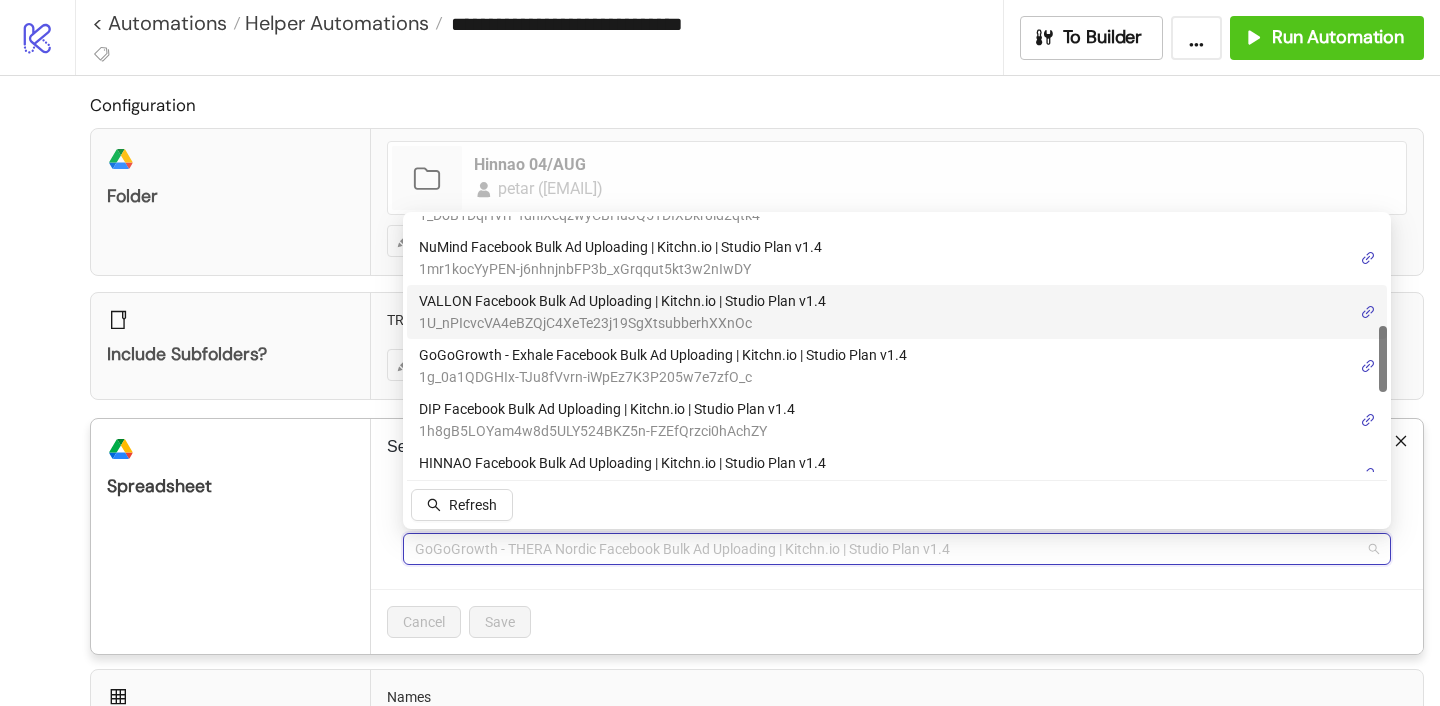 scroll, scrollTop: 455, scrollLeft: 0, axis: vertical 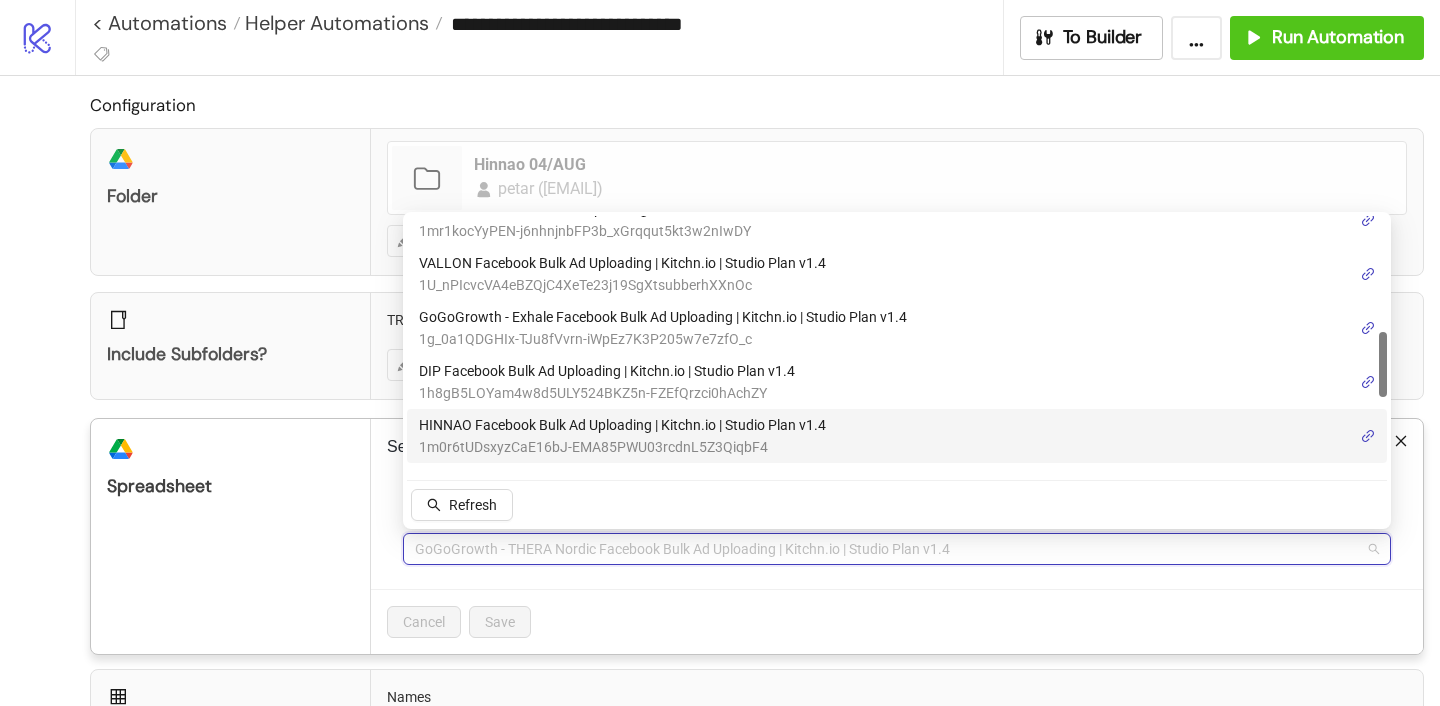 click on "1m0r6tUDsxyzCaE16bJ-EMA85PWU03rcdnL5Z3QiqbF4" at bounding box center (622, 447) 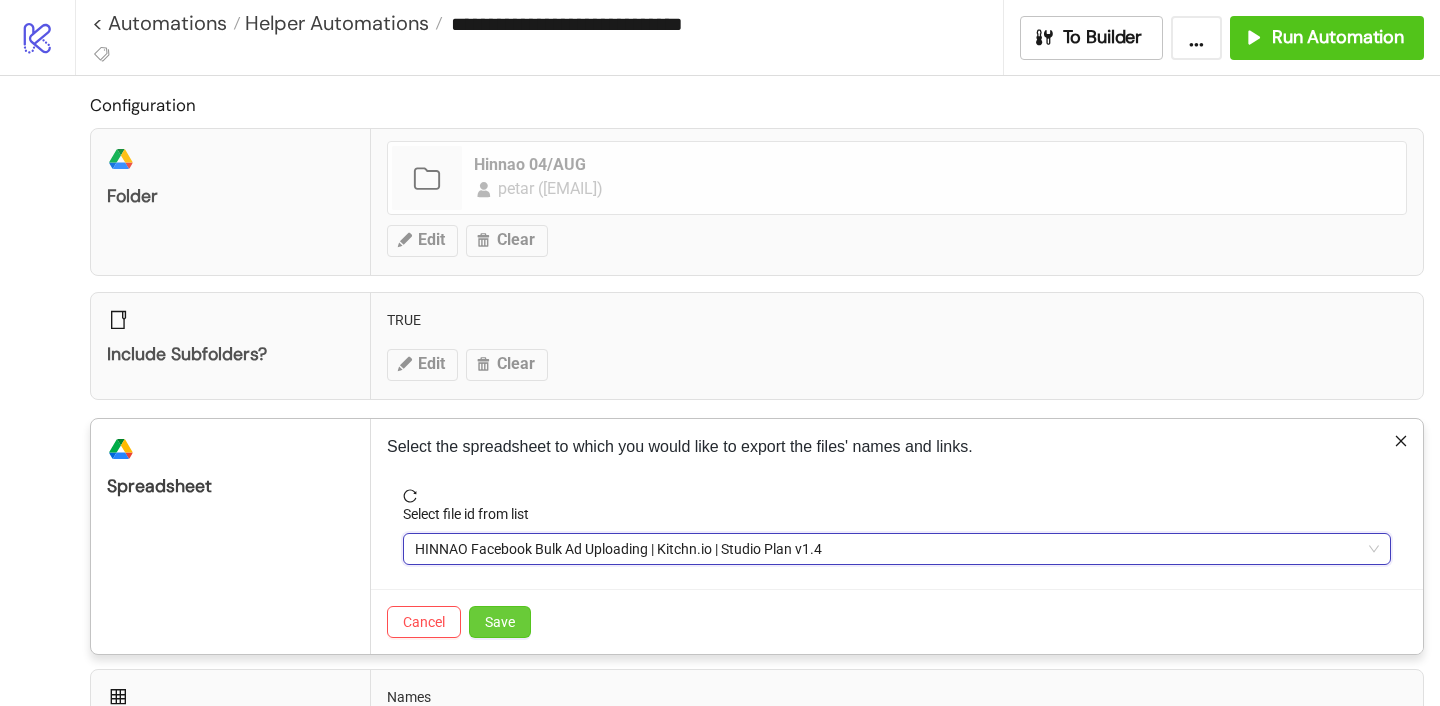 click on "Save" at bounding box center (500, 622) 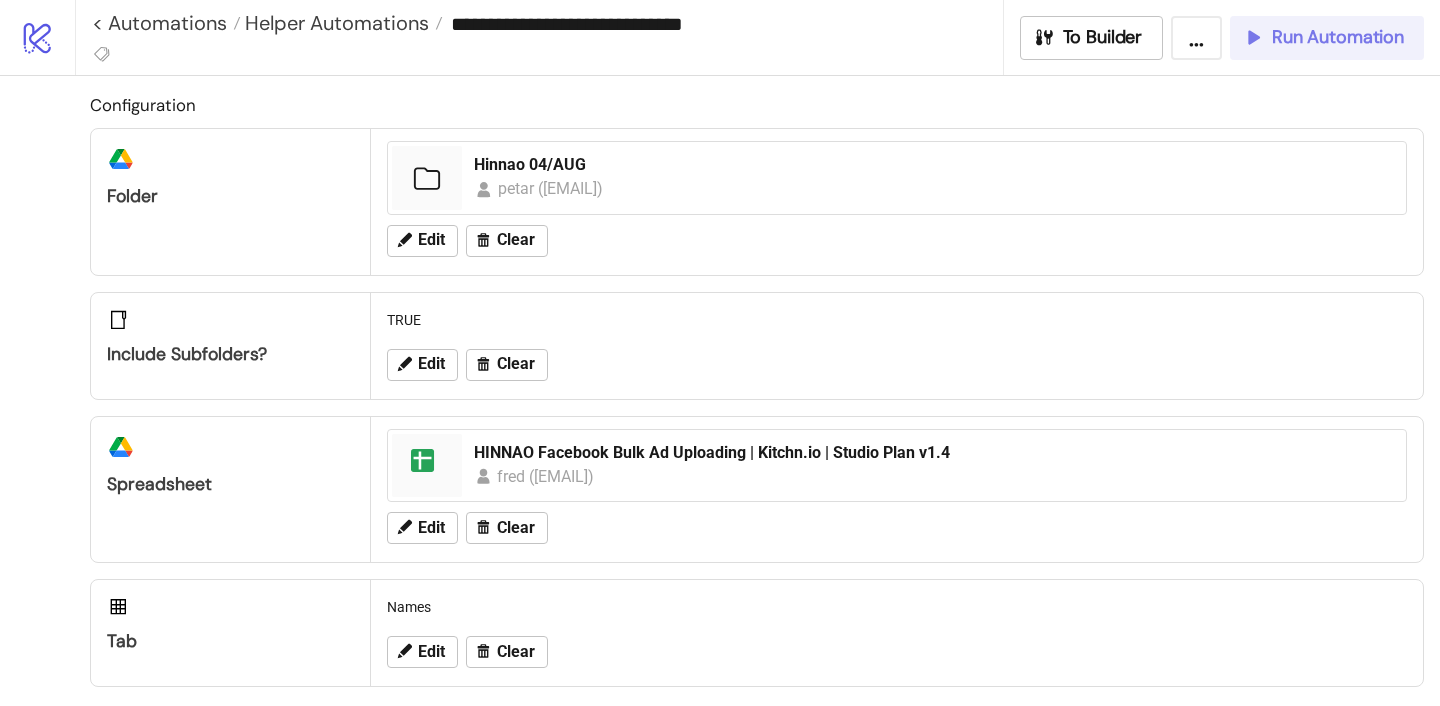 click on "Run Automation" at bounding box center (1338, 37) 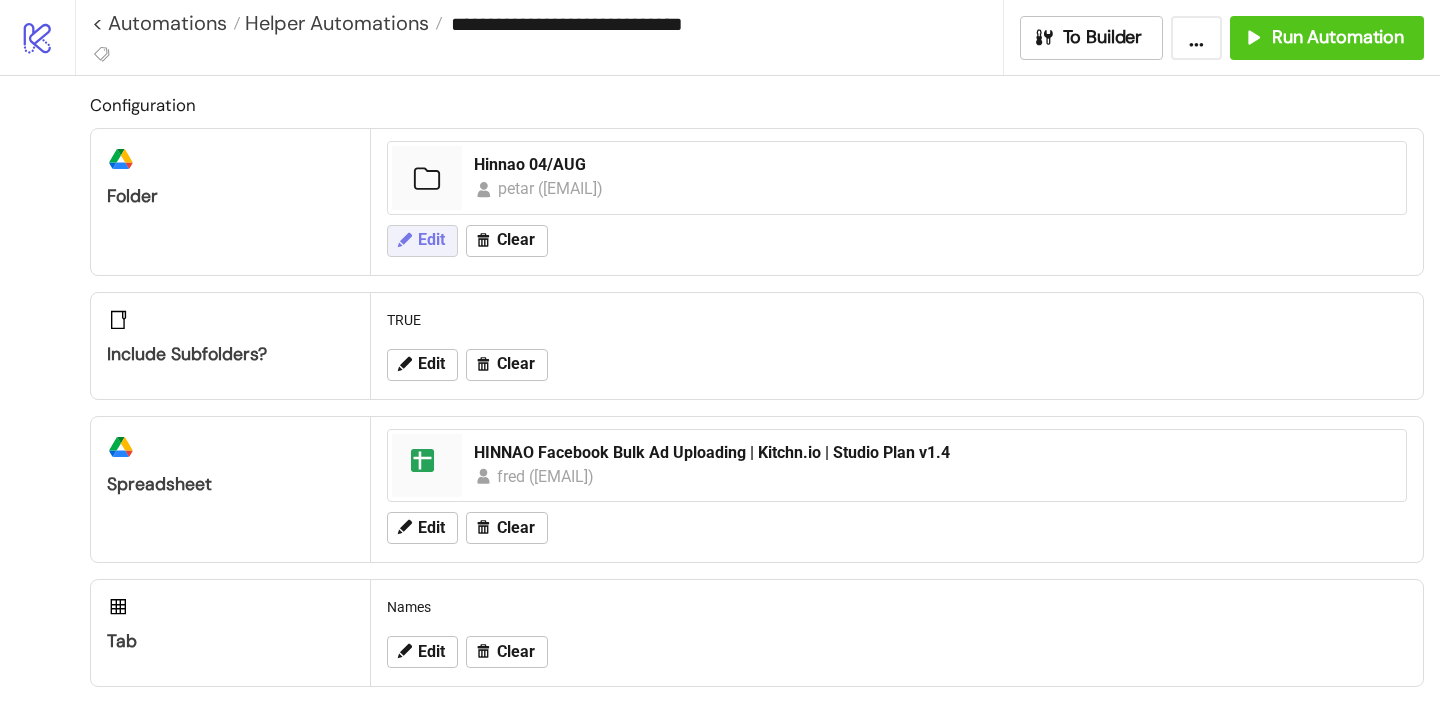 click on "Edit" at bounding box center [431, 240] 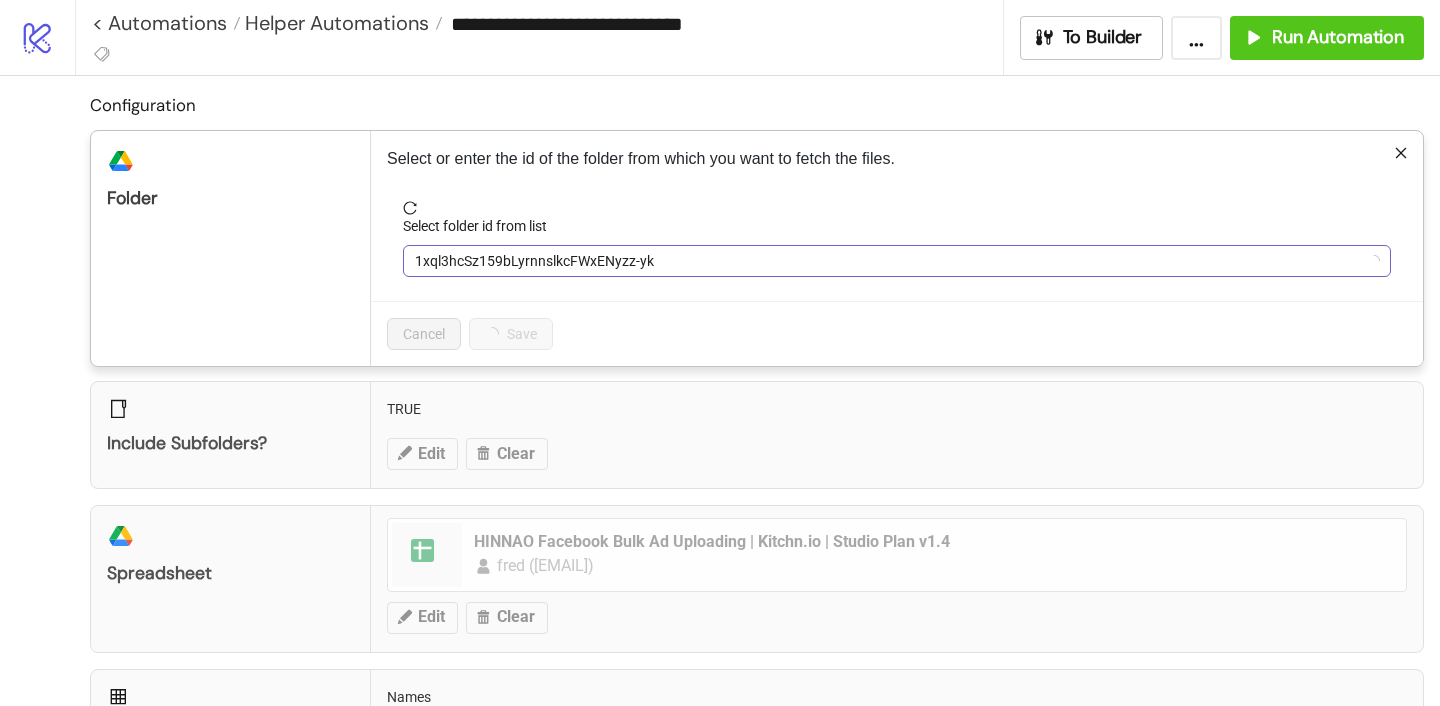 click on "1xql3hcSz159bLyrnnslkcFWxENyzz-yk" at bounding box center (897, 261) 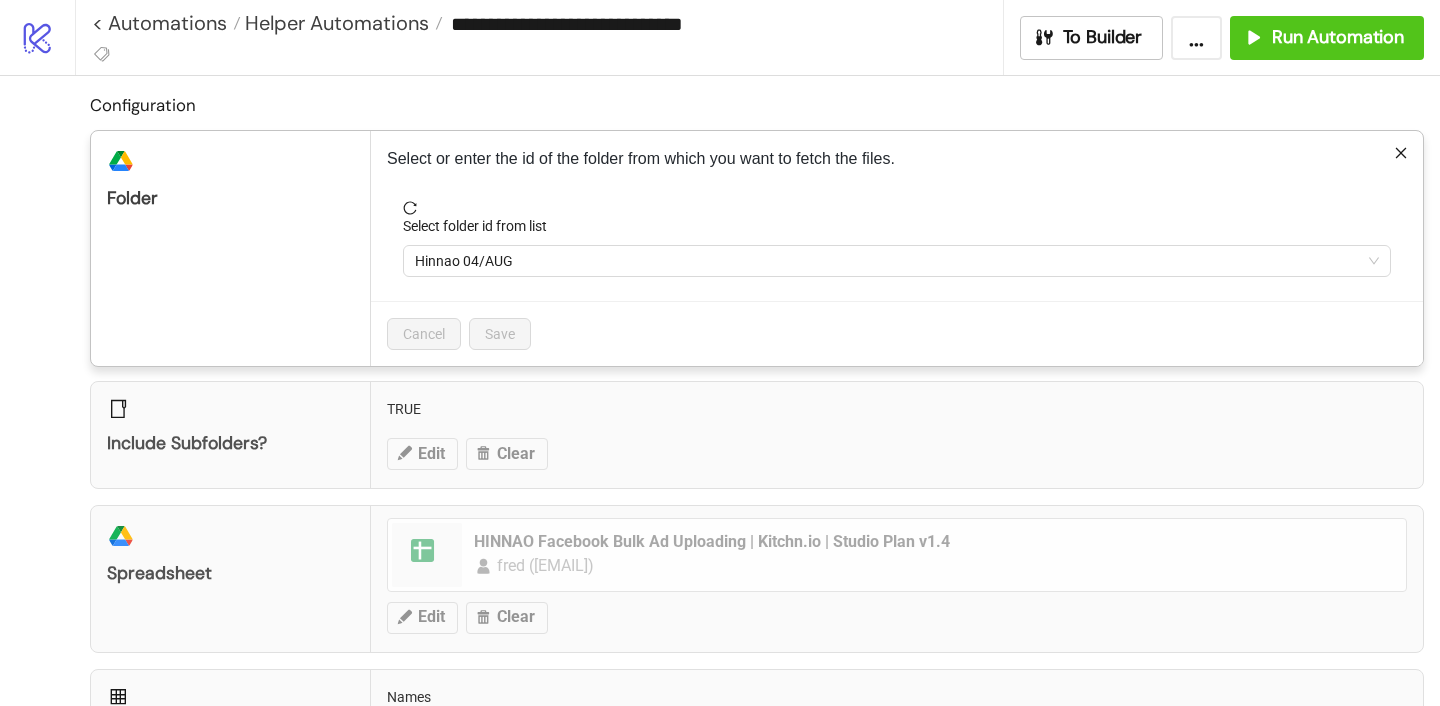 click on "Hinnao 04/AUG" at bounding box center [897, 261] 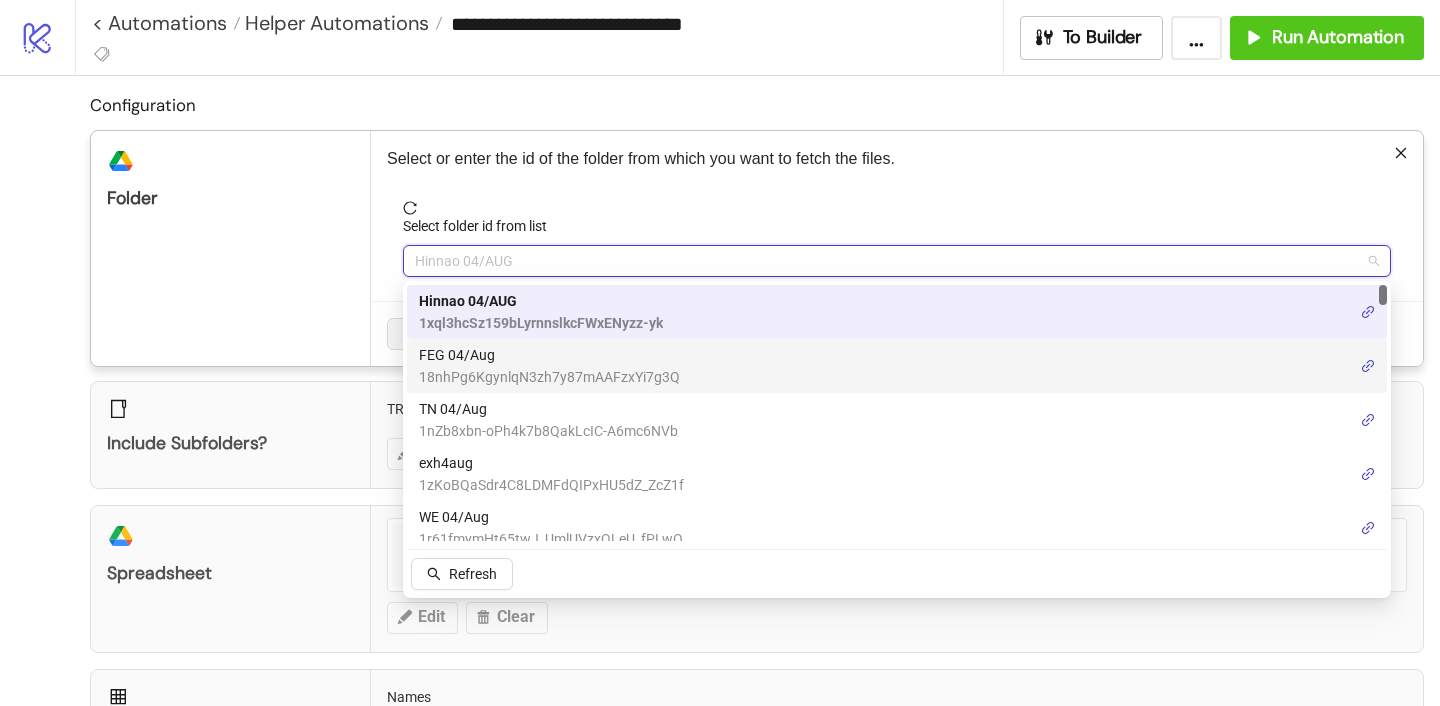 click on "FEG 04/Aug" at bounding box center [549, 355] 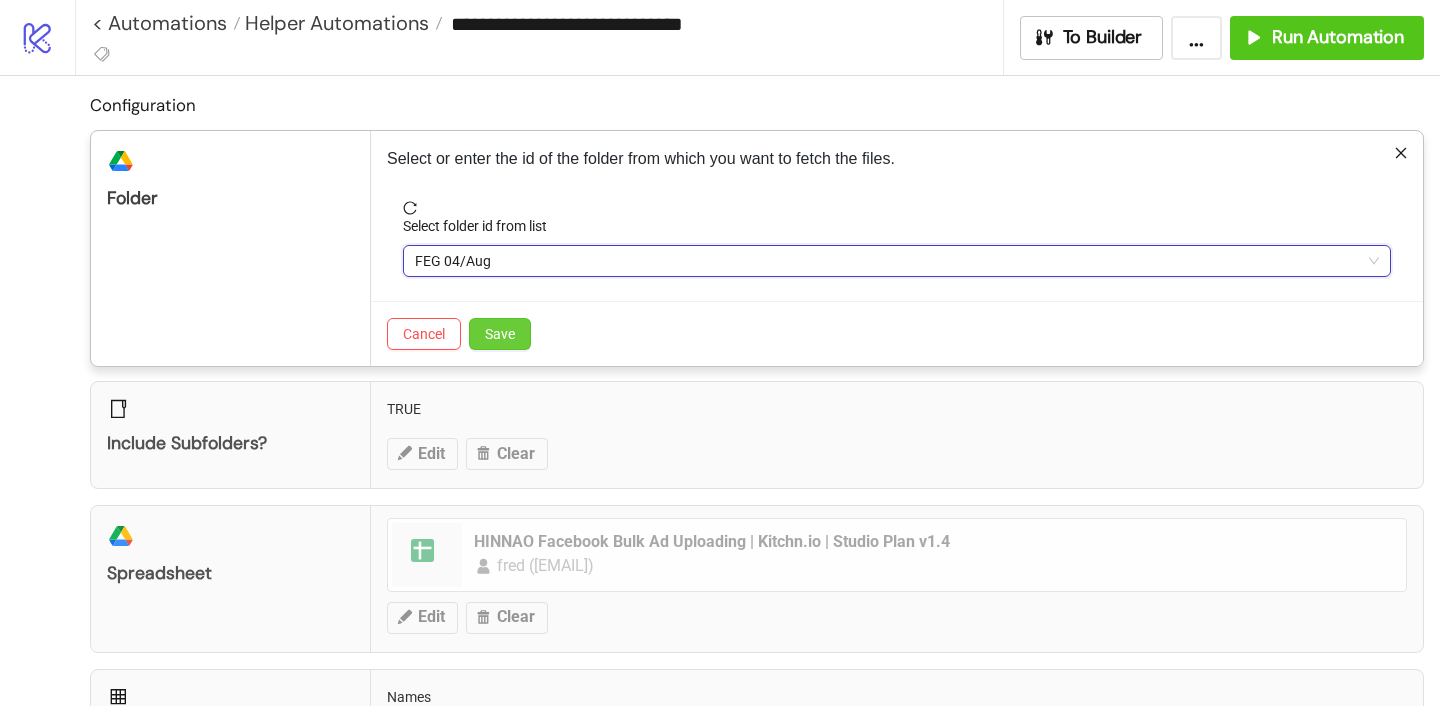 click on "Save" at bounding box center [500, 334] 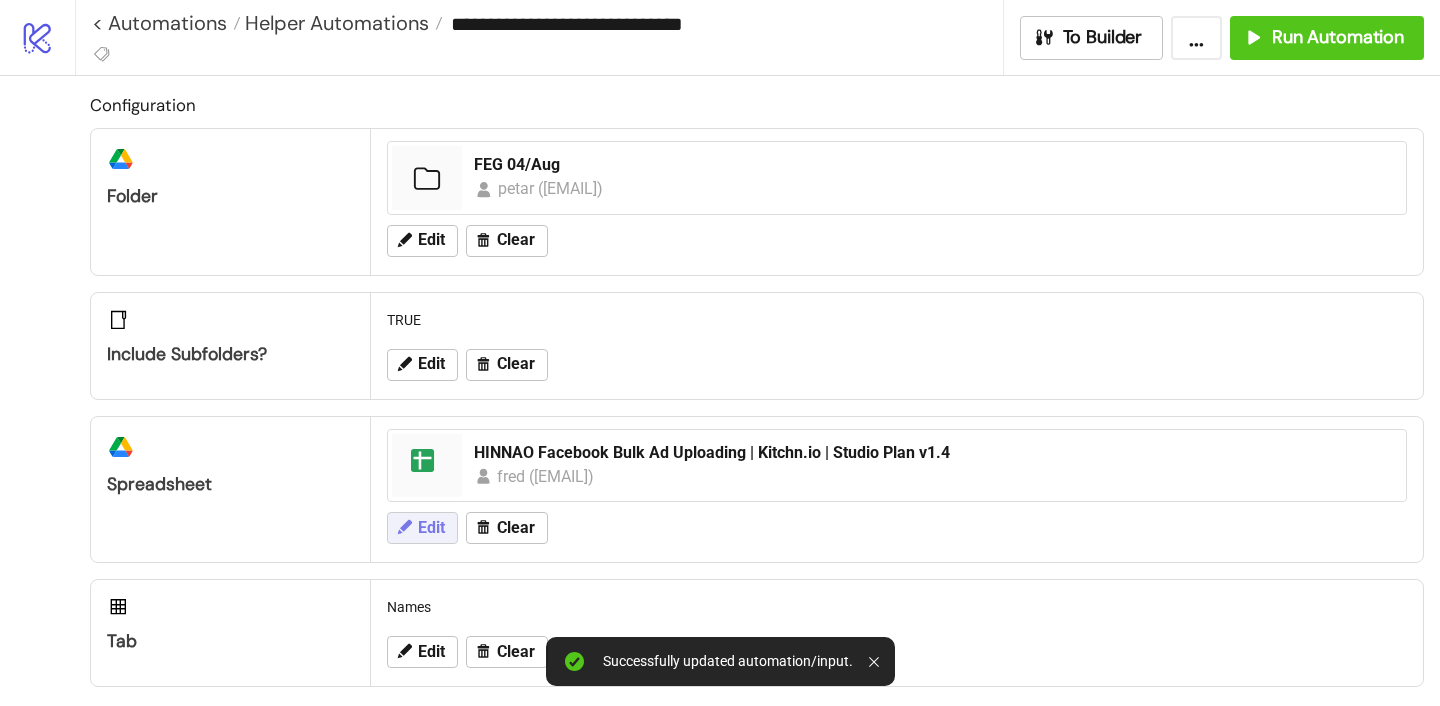 click on "Edit" at bounding box center [431, 528] 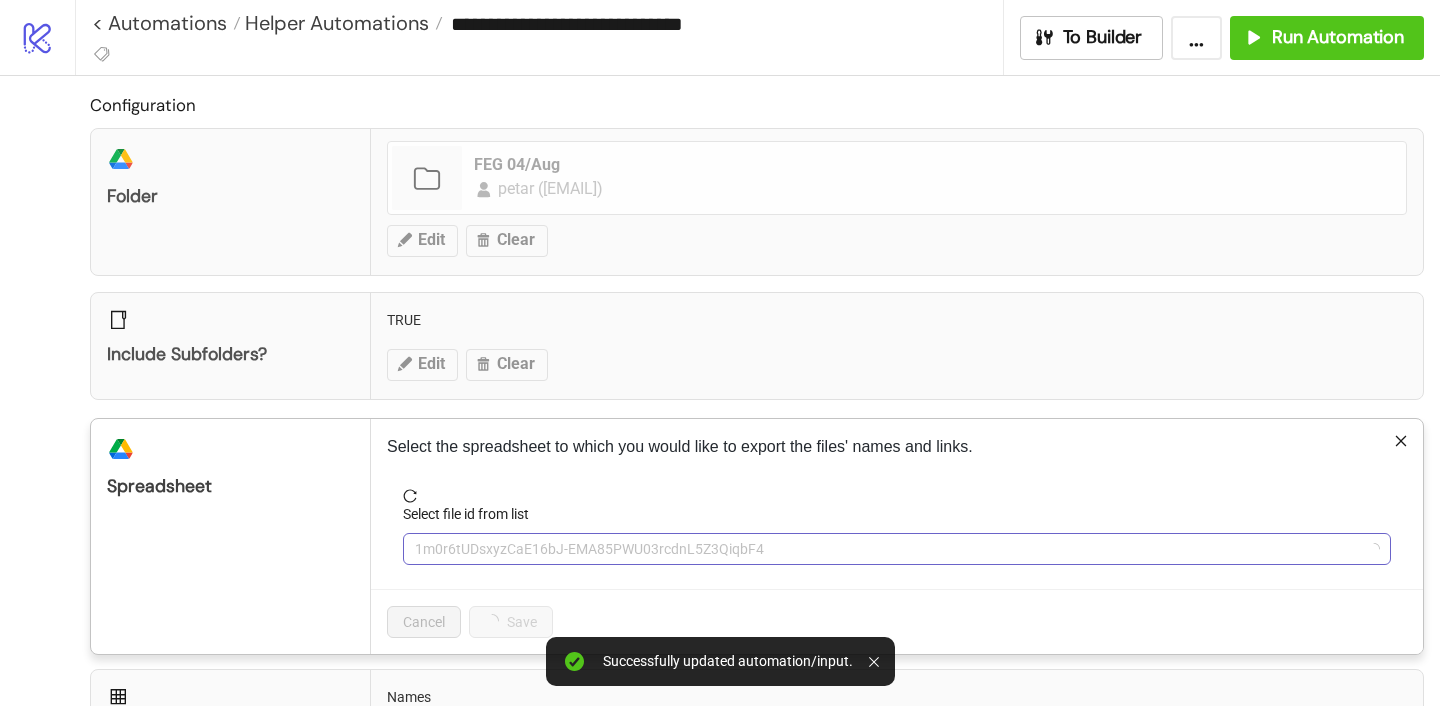 click on "1m0r6tUDsxyzCaE16bJ-EMA85PWU03rcdnL5Z3QiqbF4" at bounding box center [897, 549] 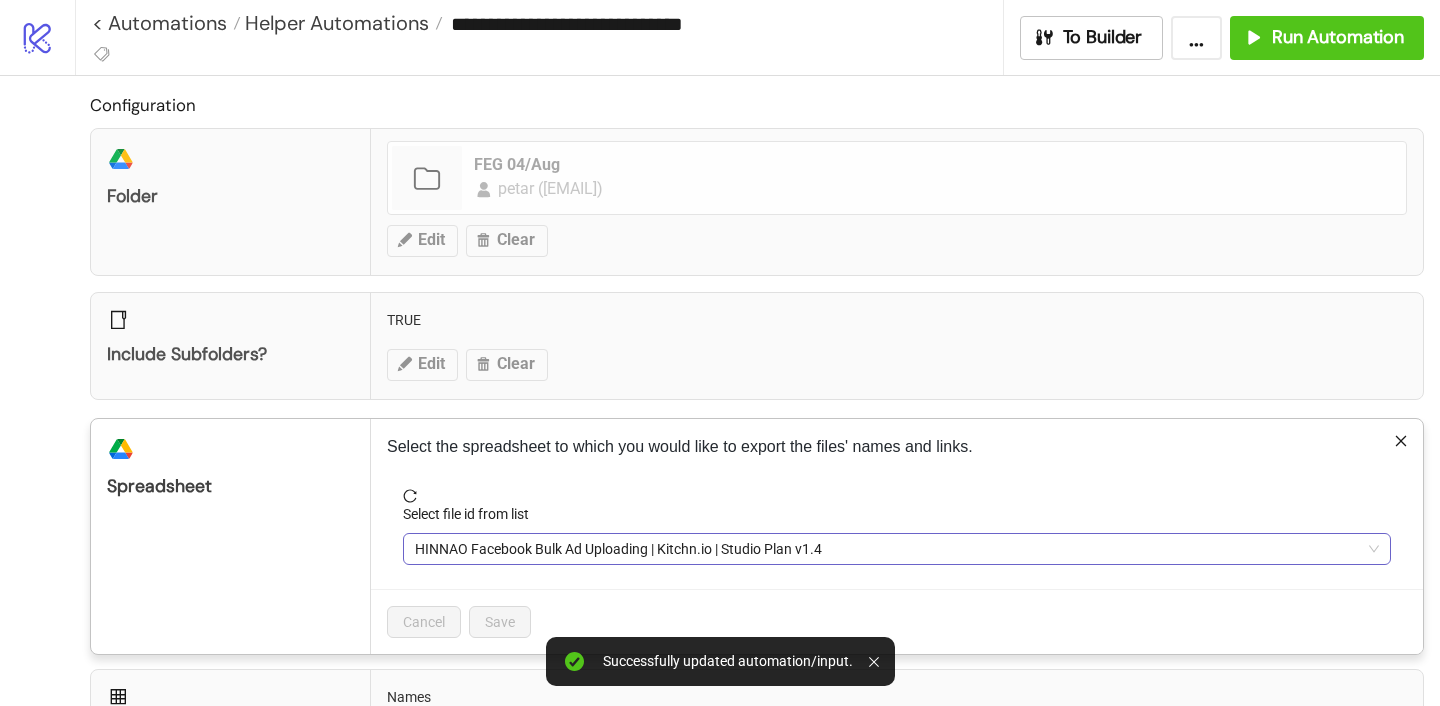 click on "HINNAO Facebook Bulk Ad Uploading | Kitchn.io | Studio Plan v1.4" at bounding box center (897, 549) 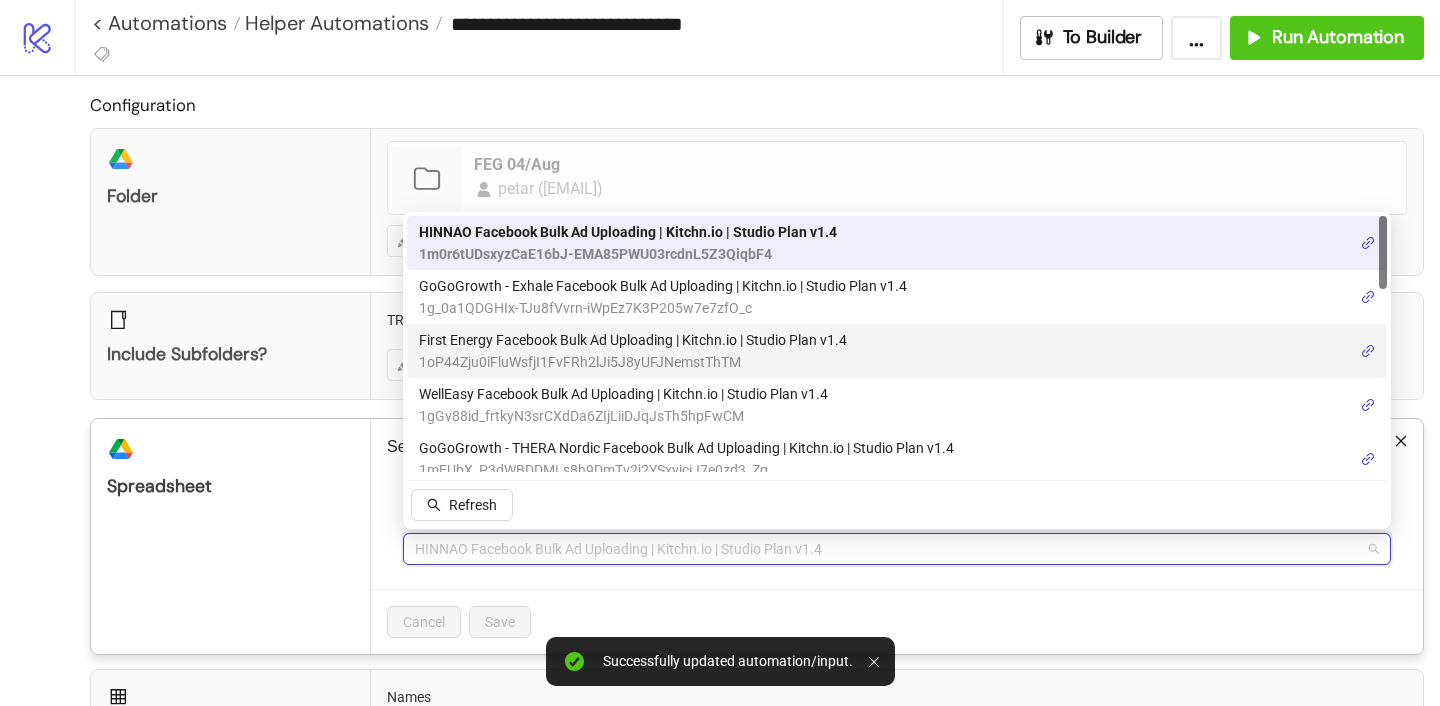 click on "1oP44Zju0iFluWsfjI1FvFRh2lJi5J8yUFJNemstThTM" at bounding box center (633, 362) 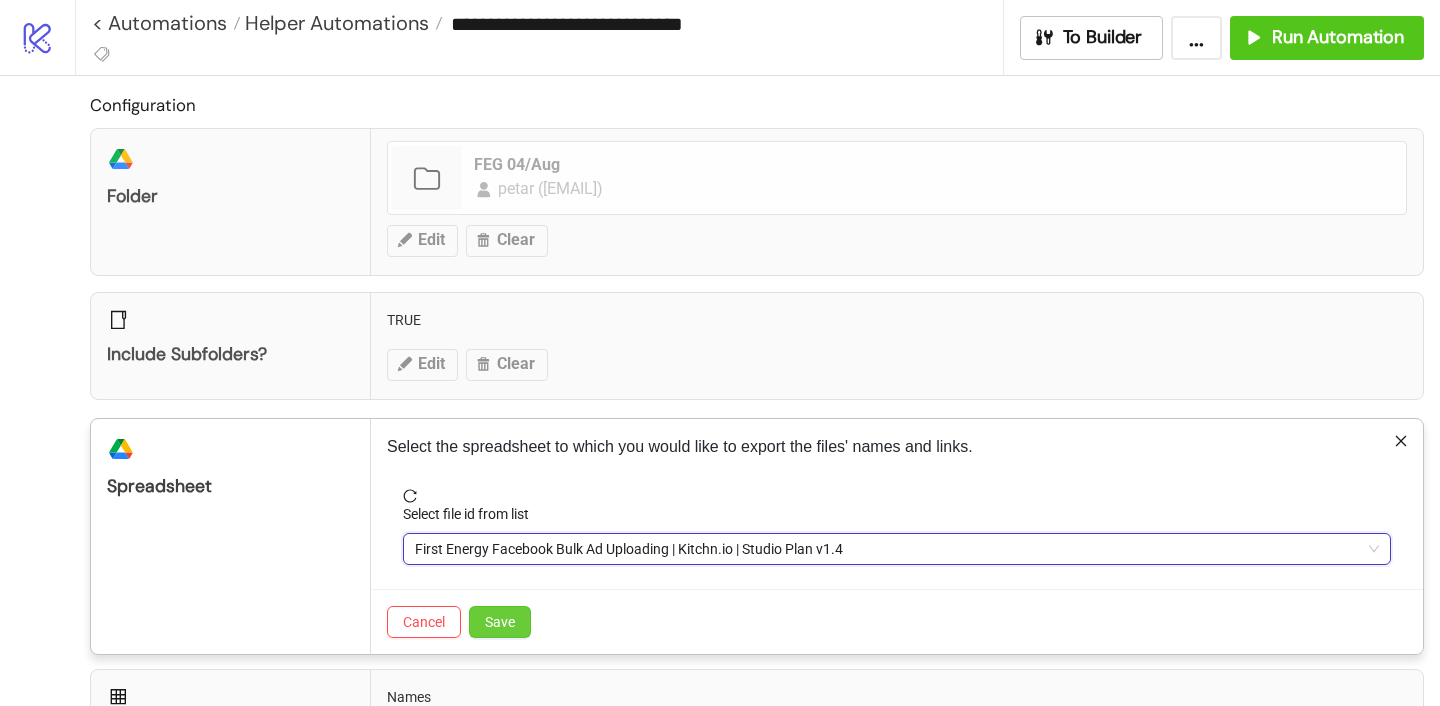 click on "Save" at bounding box center (500, 622) 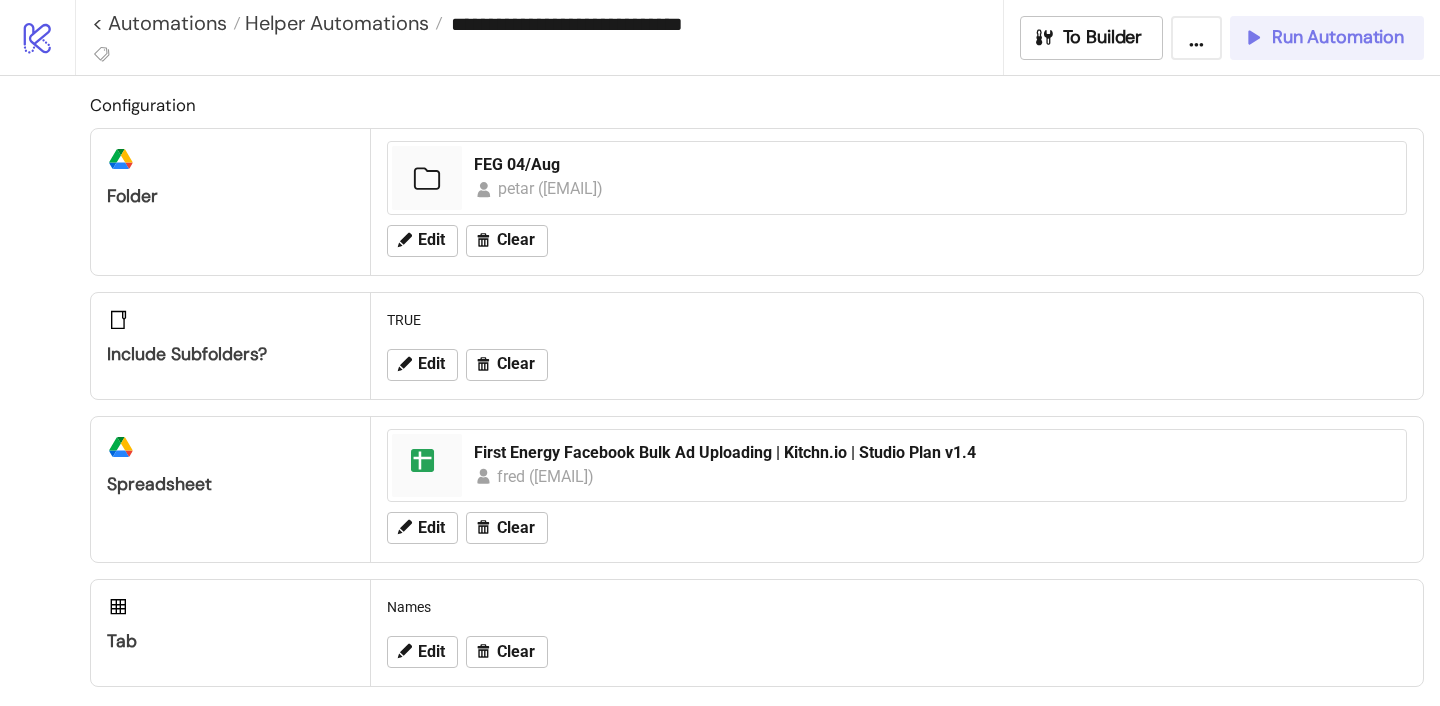click on "Run Automation" at bounding box center [1338, 37] 